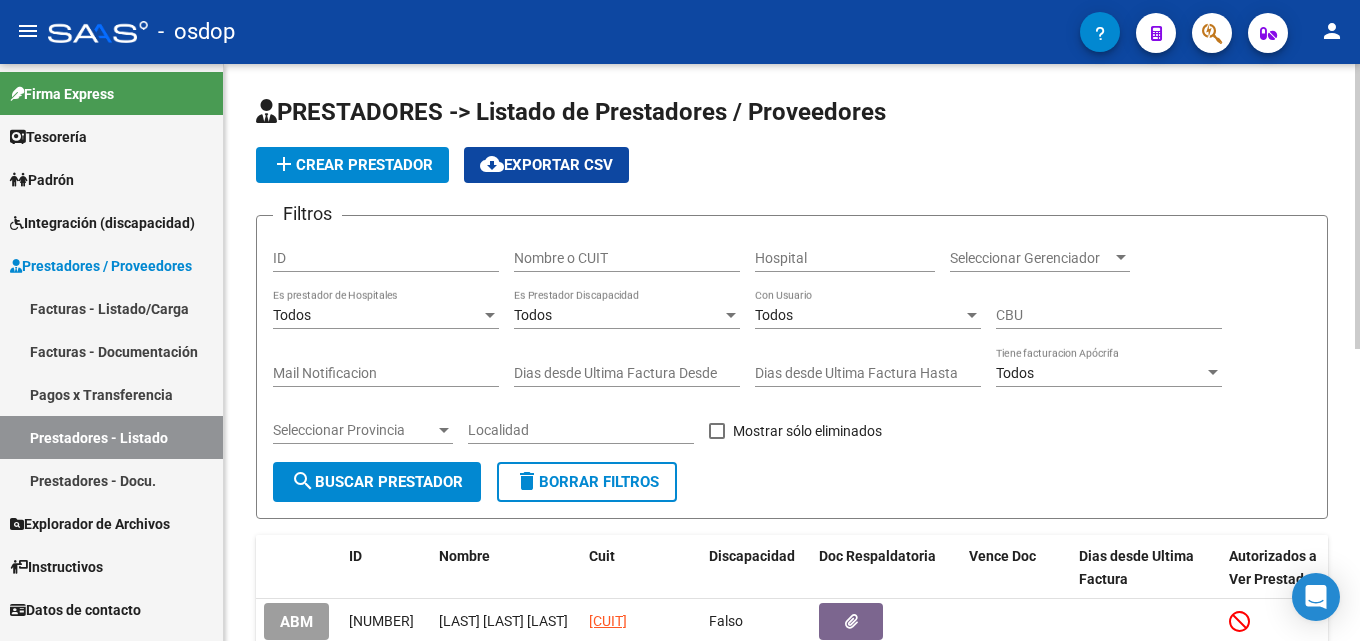 scroll, scrollTop: 0, scrollLeft: 0, axis: both 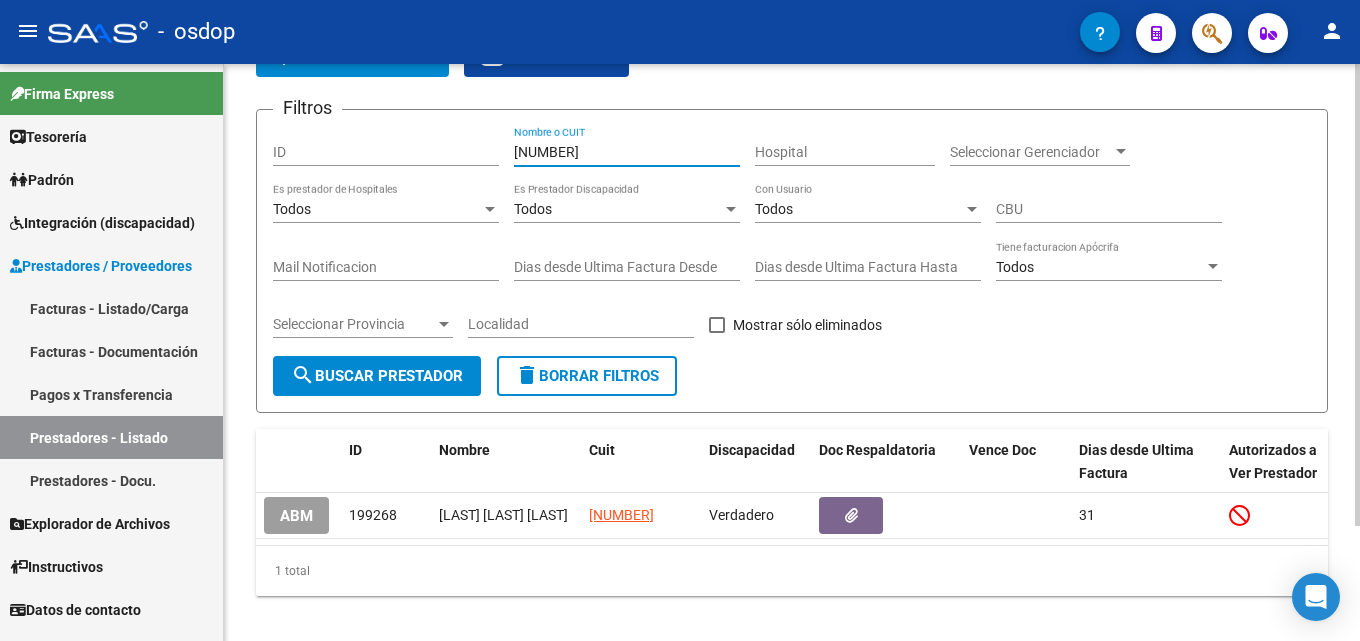 click 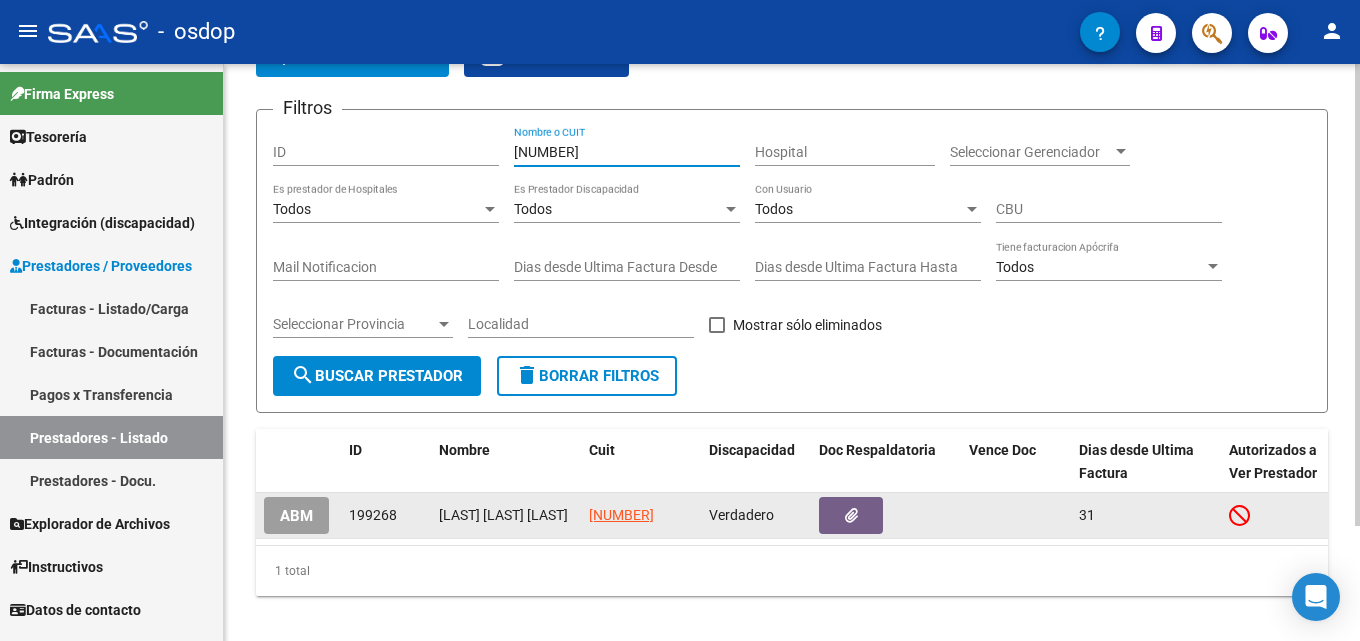 scroll, scrollTop: 111, scrollLeft: 0, axis: vertical 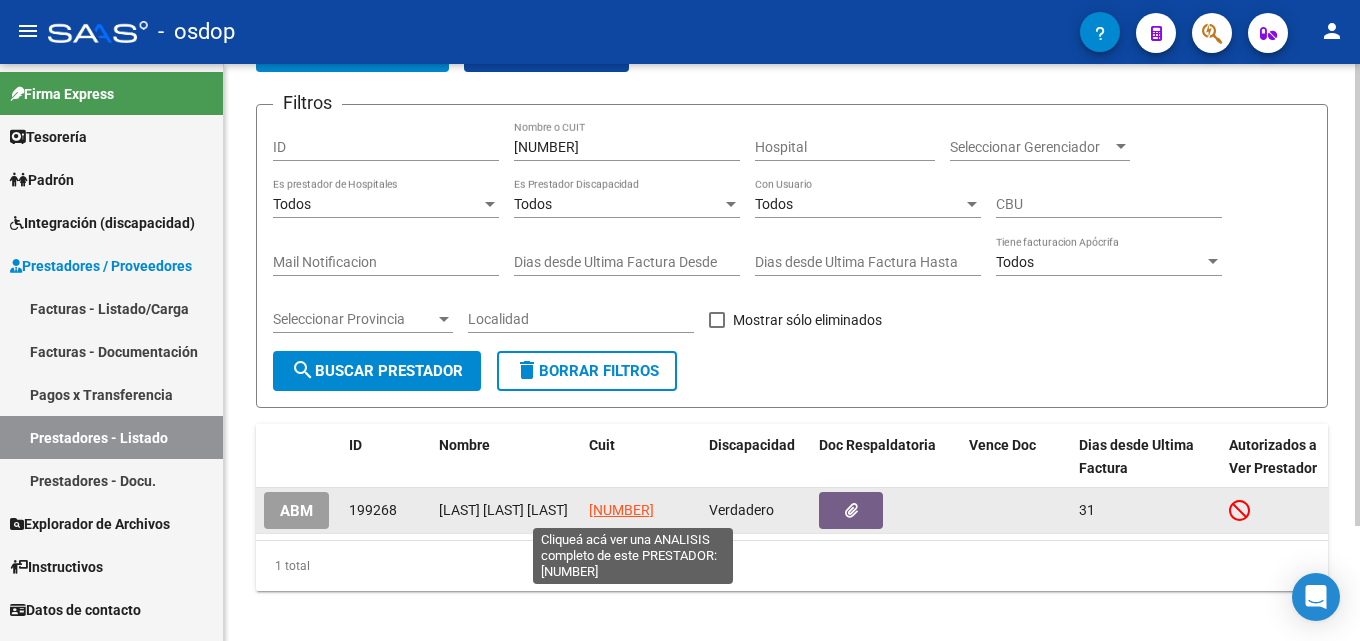 click on "[NUMBER]" 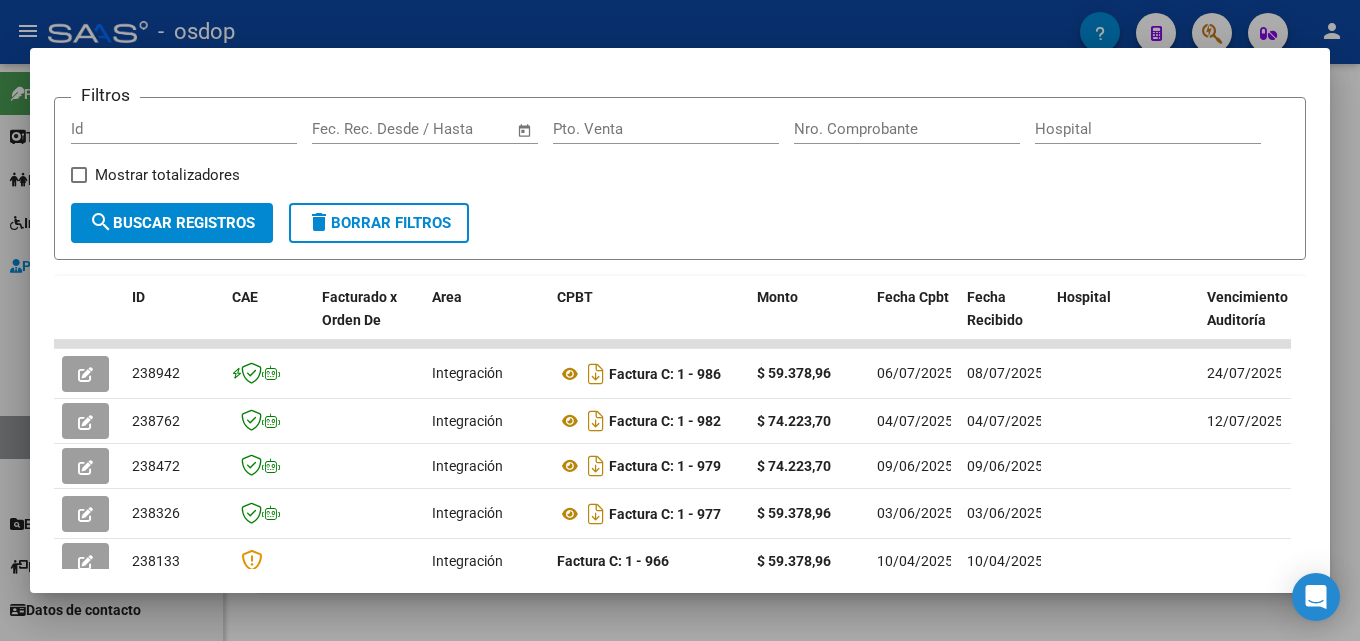 scroll, scrollTop: 277, scrollLeft: 0, axis: vertical 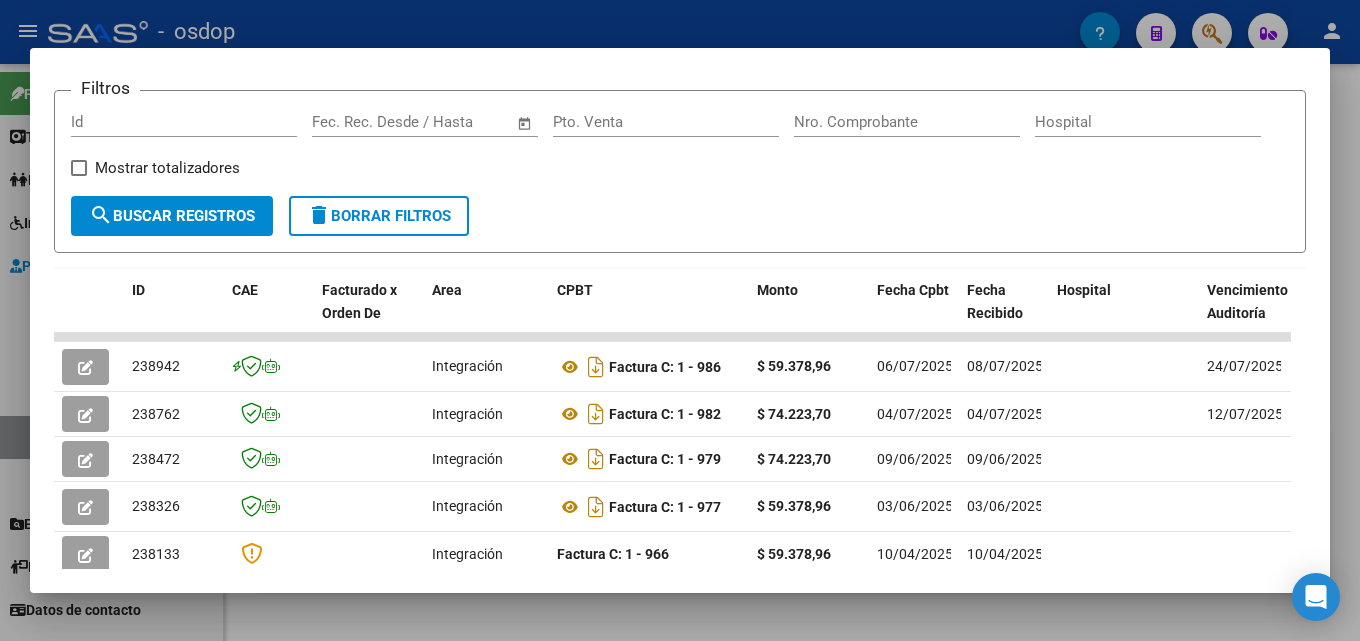 click at bounding box center (680, 320) 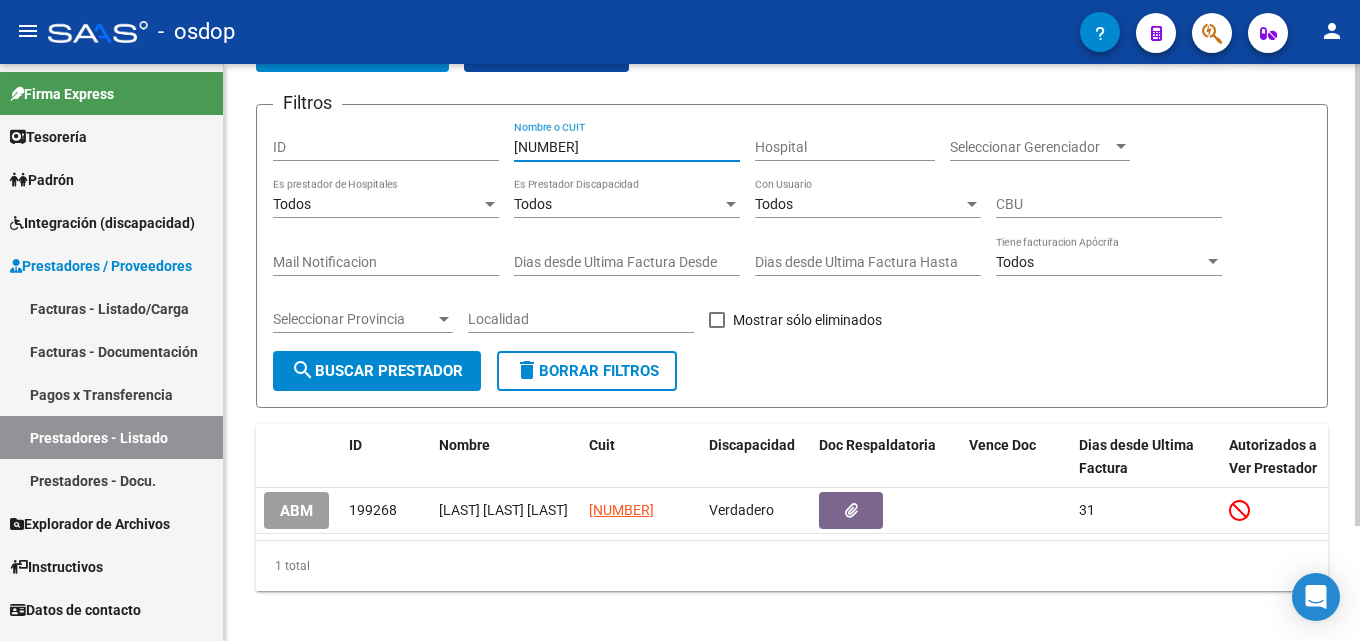 click on "[NUMBER]" at bounding box center [627, 147] 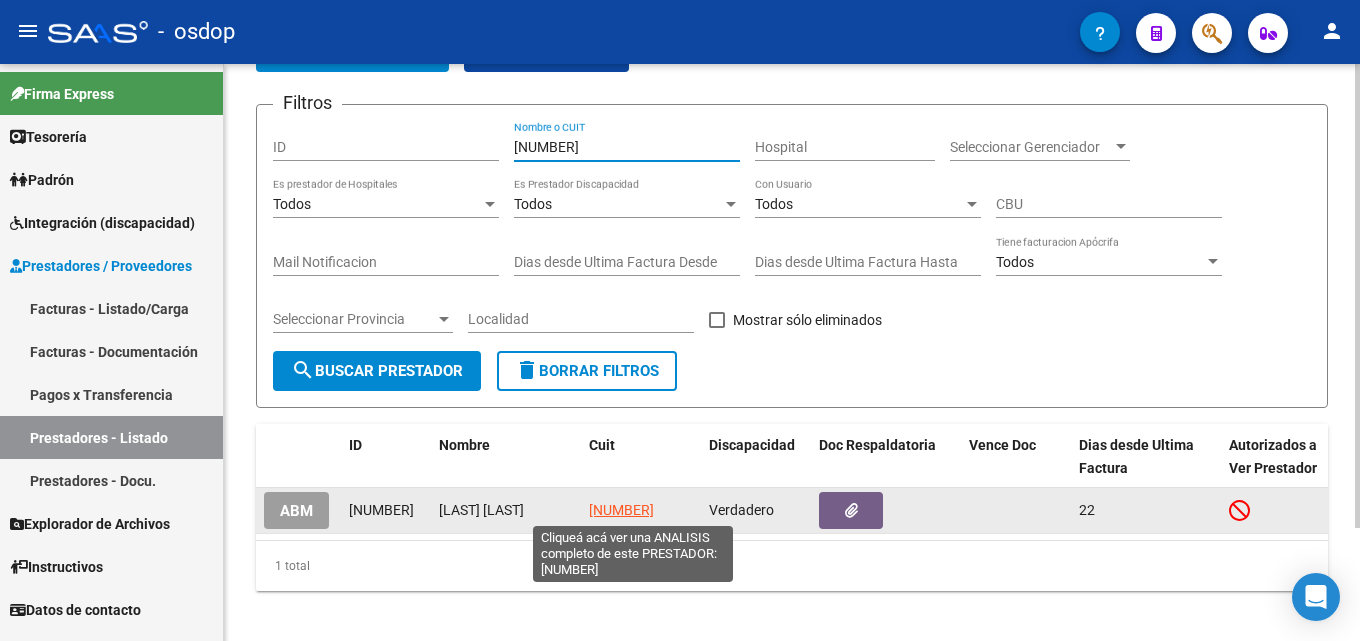 type on "[NUMBER]" 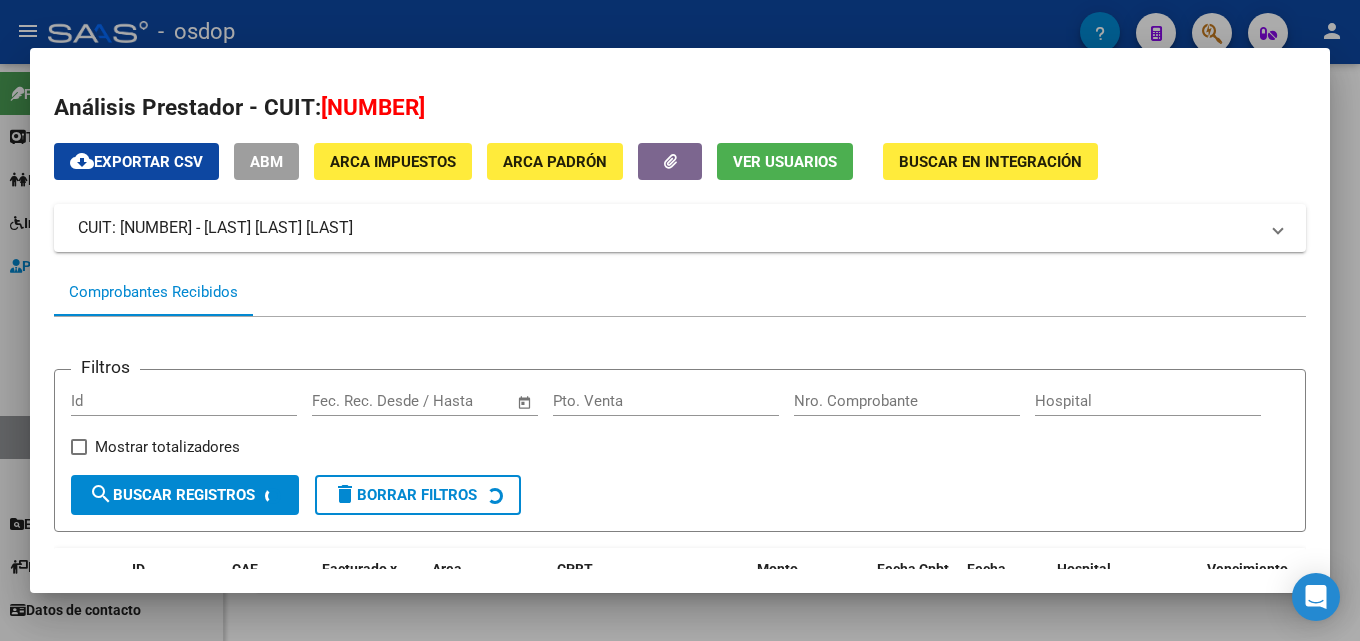 click at bounding box center (680, 320) 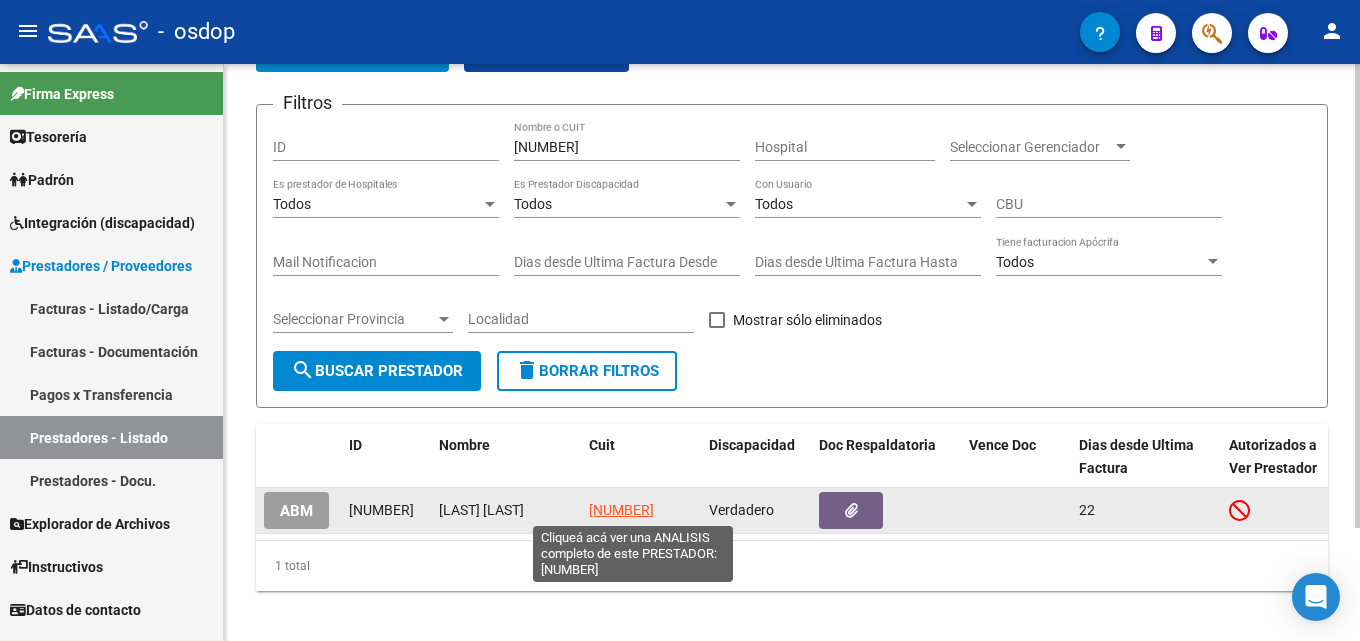 click on "[NUMBER]" 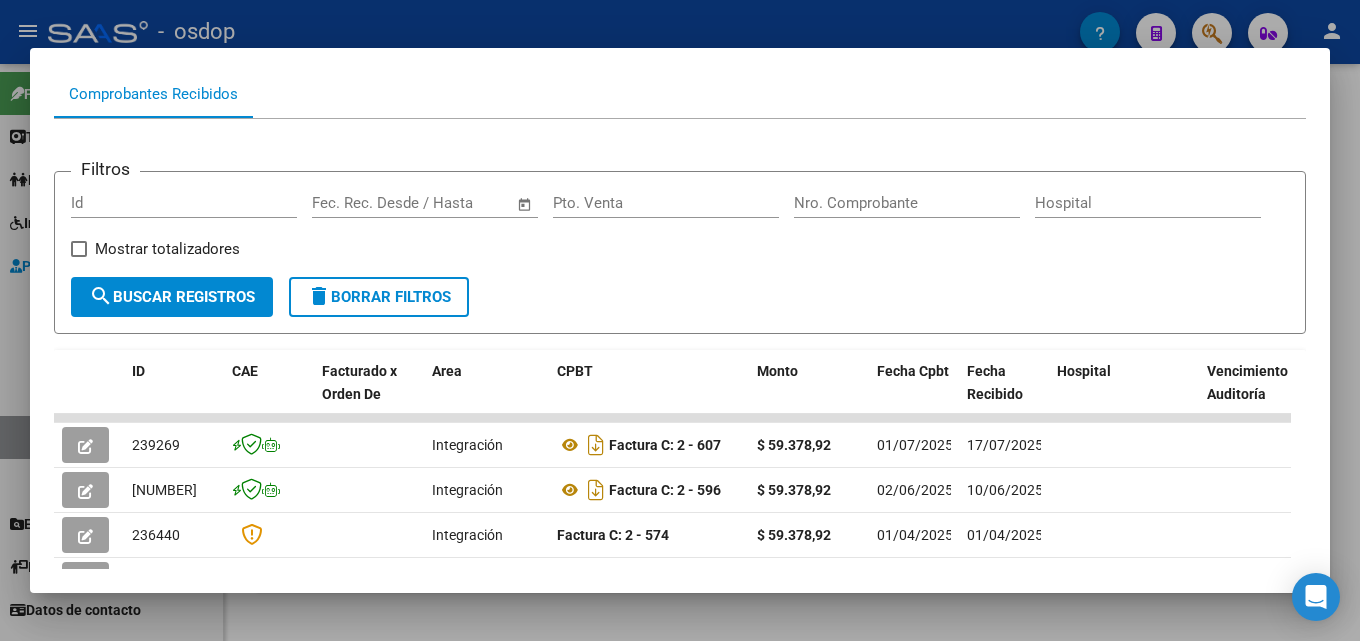 scroll, scrollTop: 294, scrollLeft: 0, axis: vertical 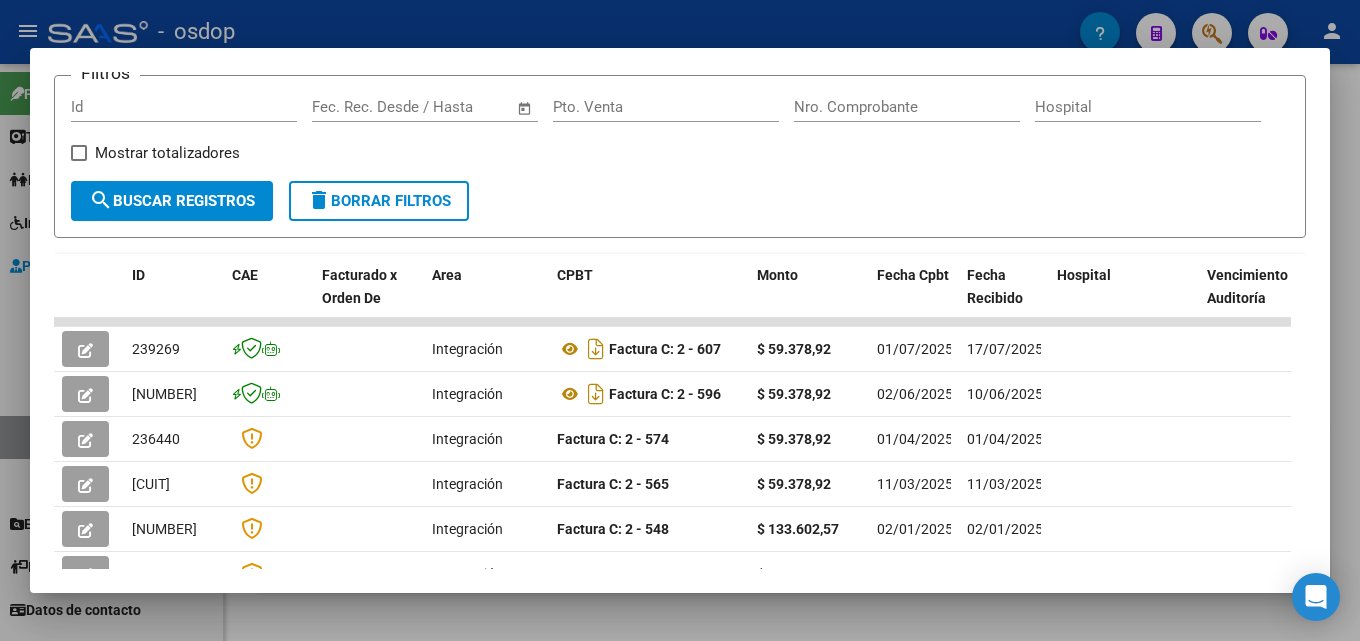 click at bounding box center [680, 320] 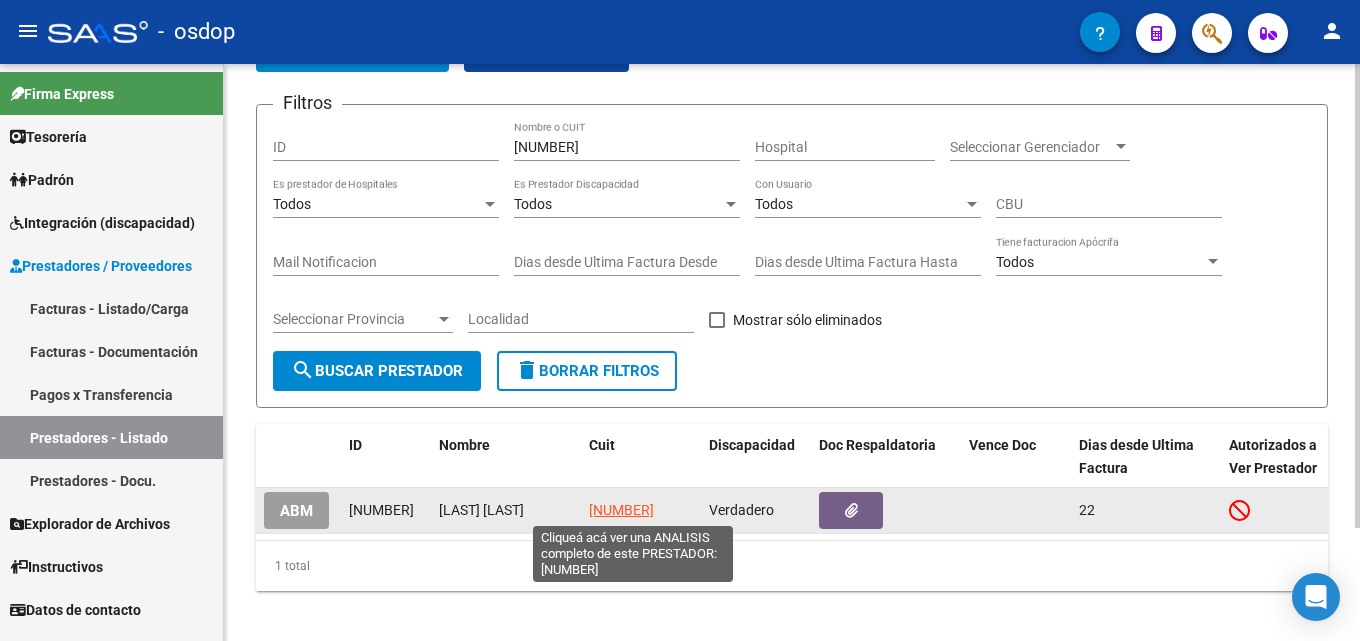 click on "[NUMBER]" 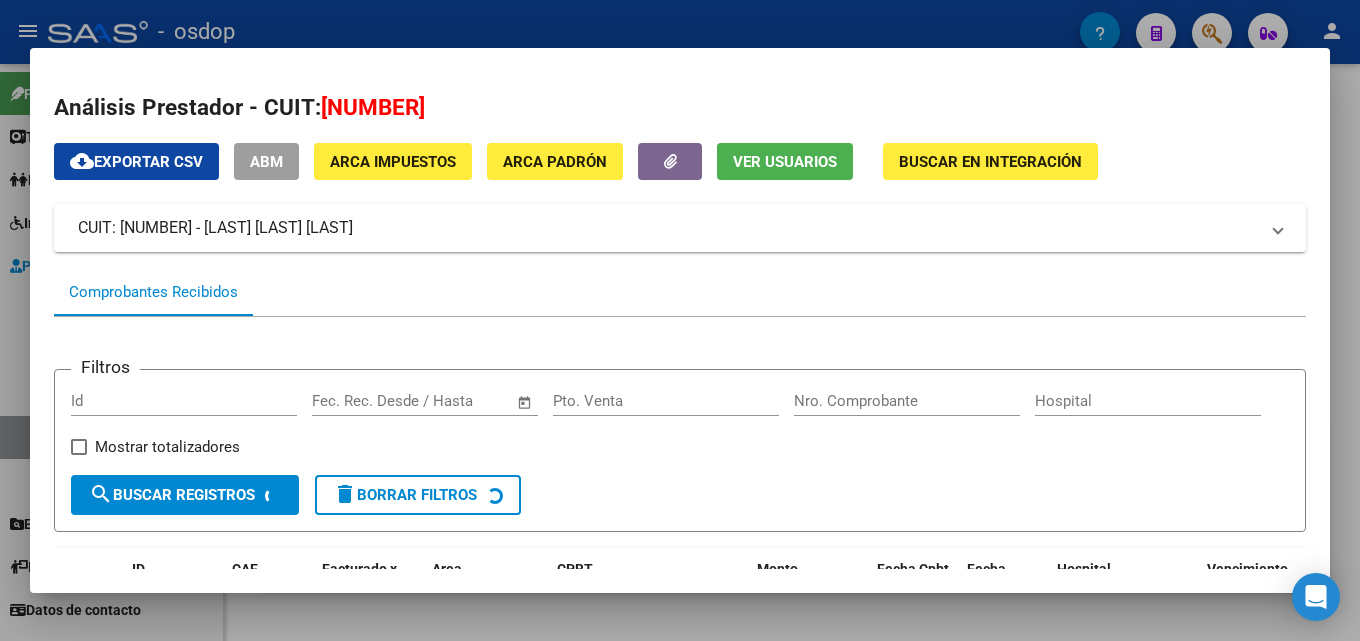 scroll, scrollTop: 434, scrollLeft: 0, axis: vertical 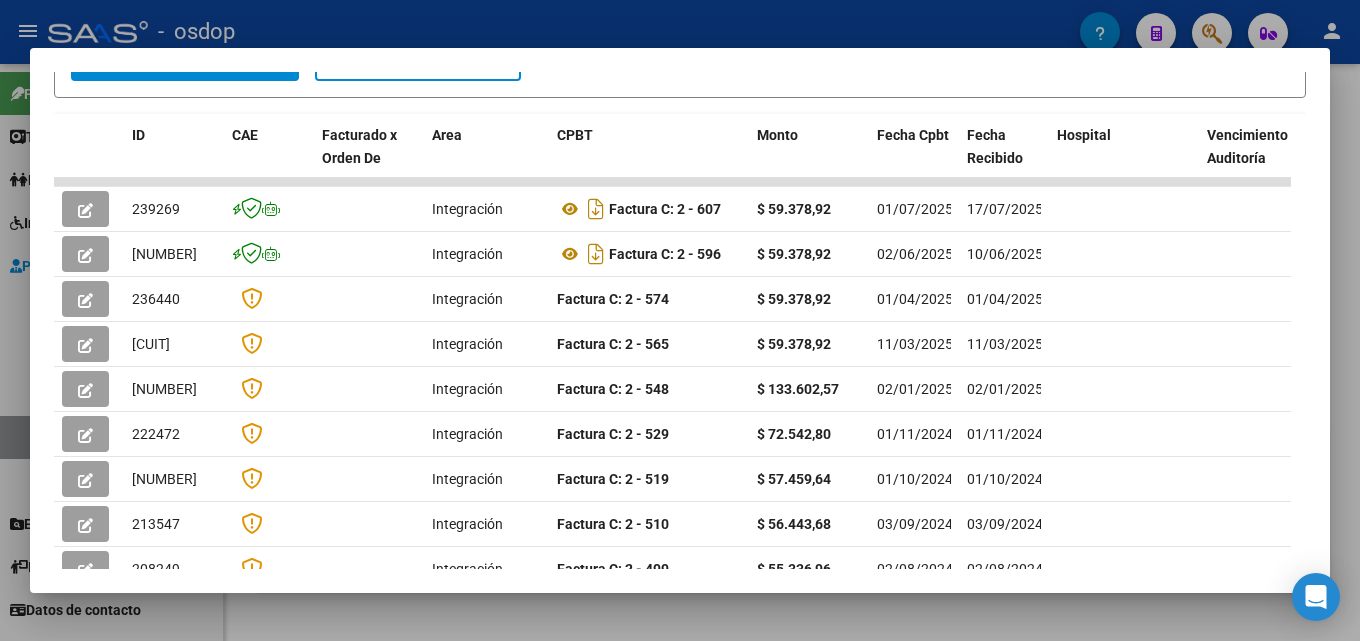 click at bounding box center [680, 320] 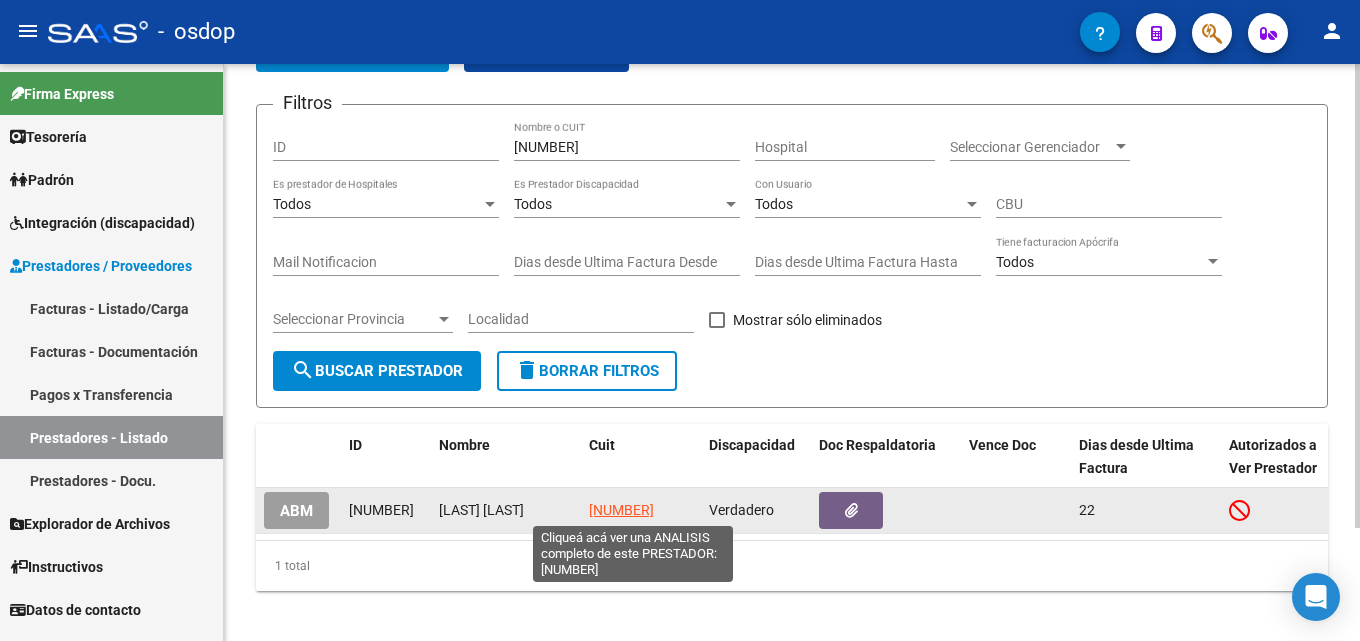 click on "[NUMBER]" 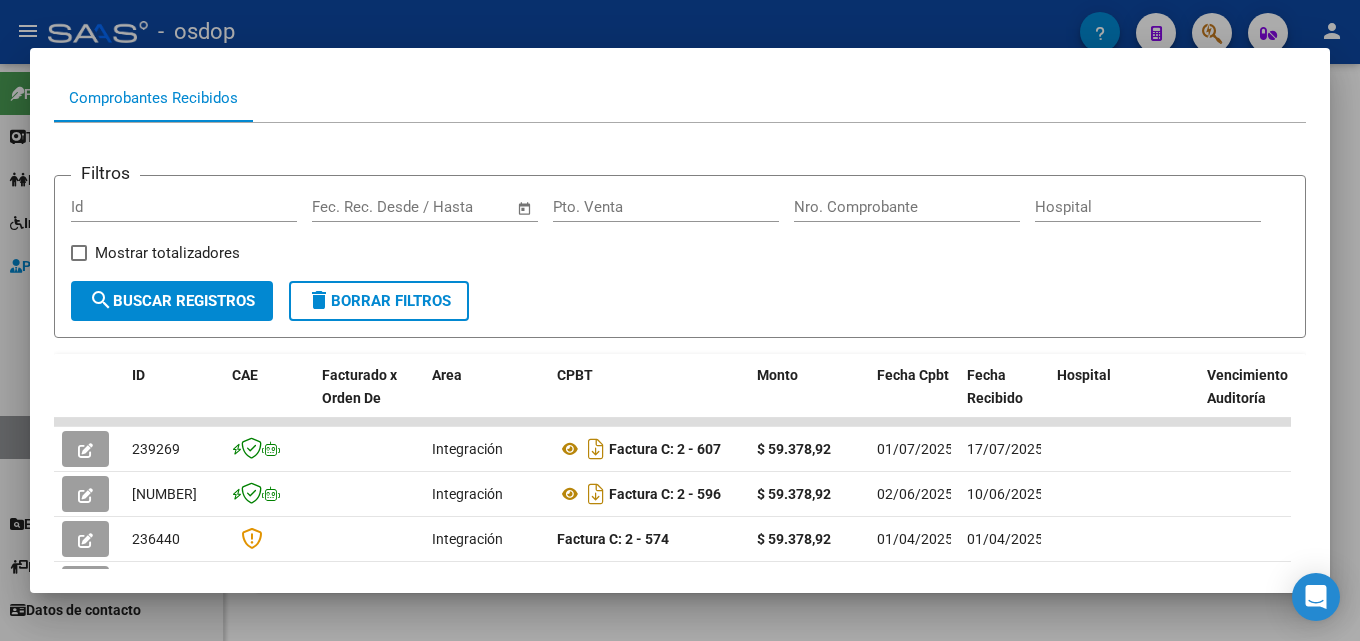 scroll, scrollTop: 201, scrollLeft: 0, axis: vertical 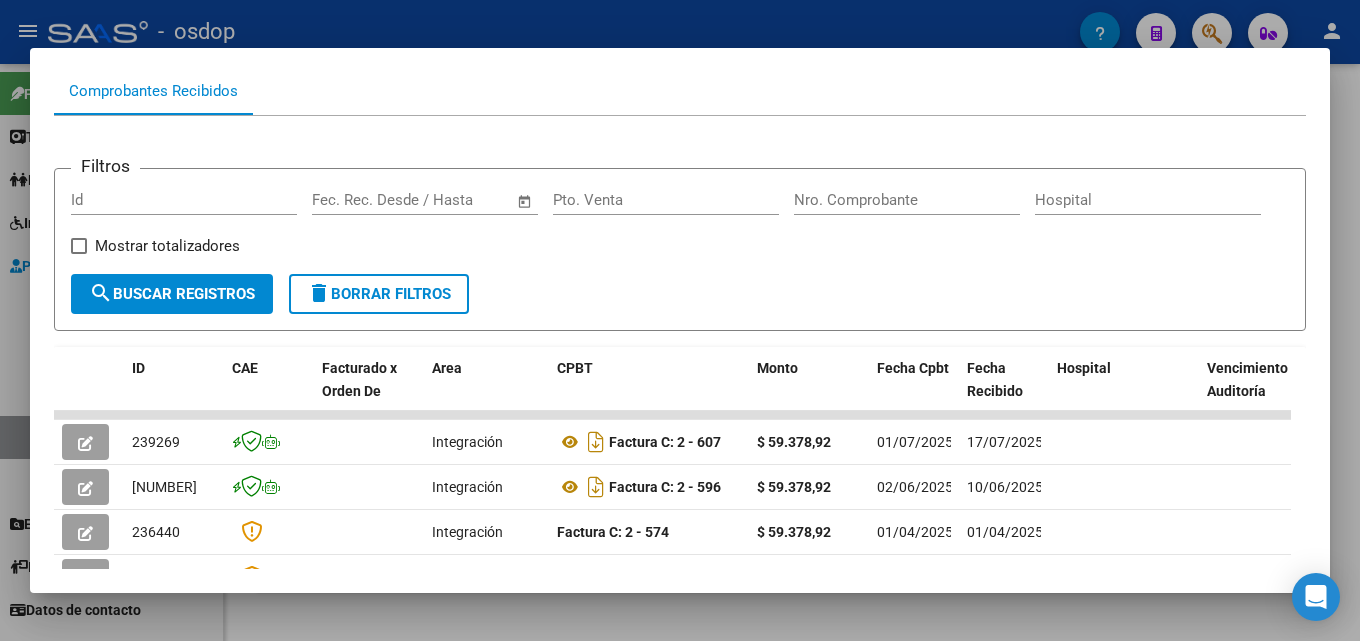 click at bounding box center (680, 320) 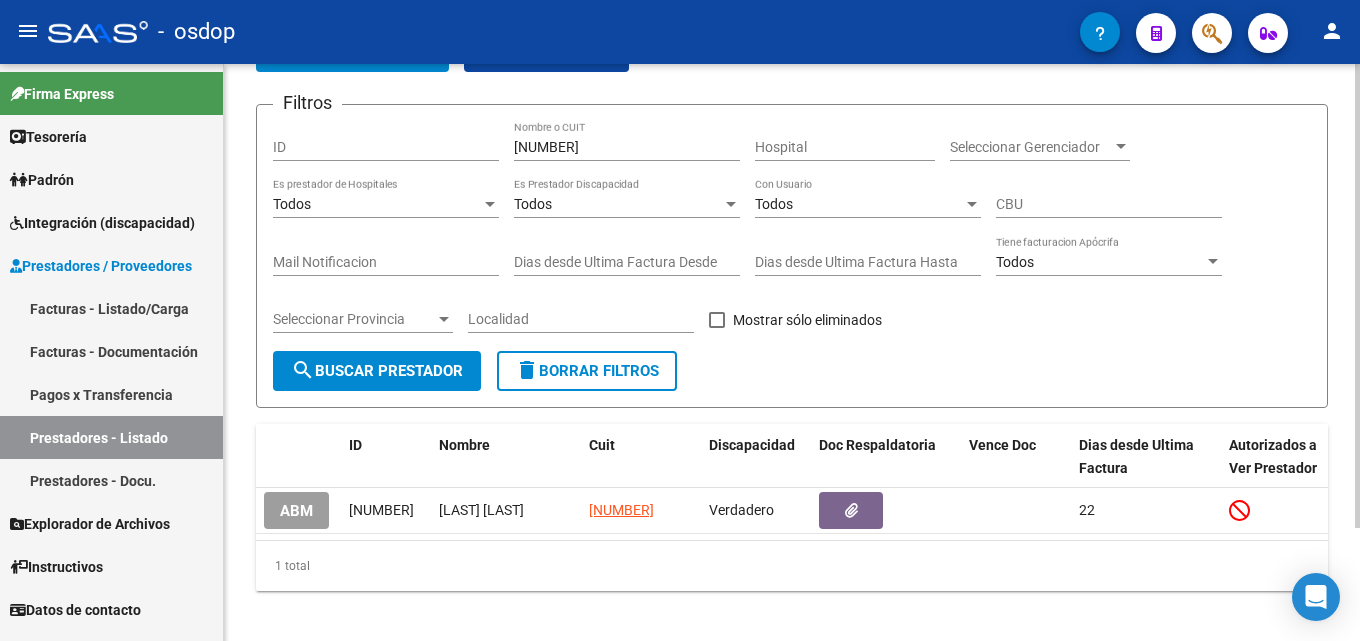 click on "[NUMBER]" at bounding box center [627, 147] 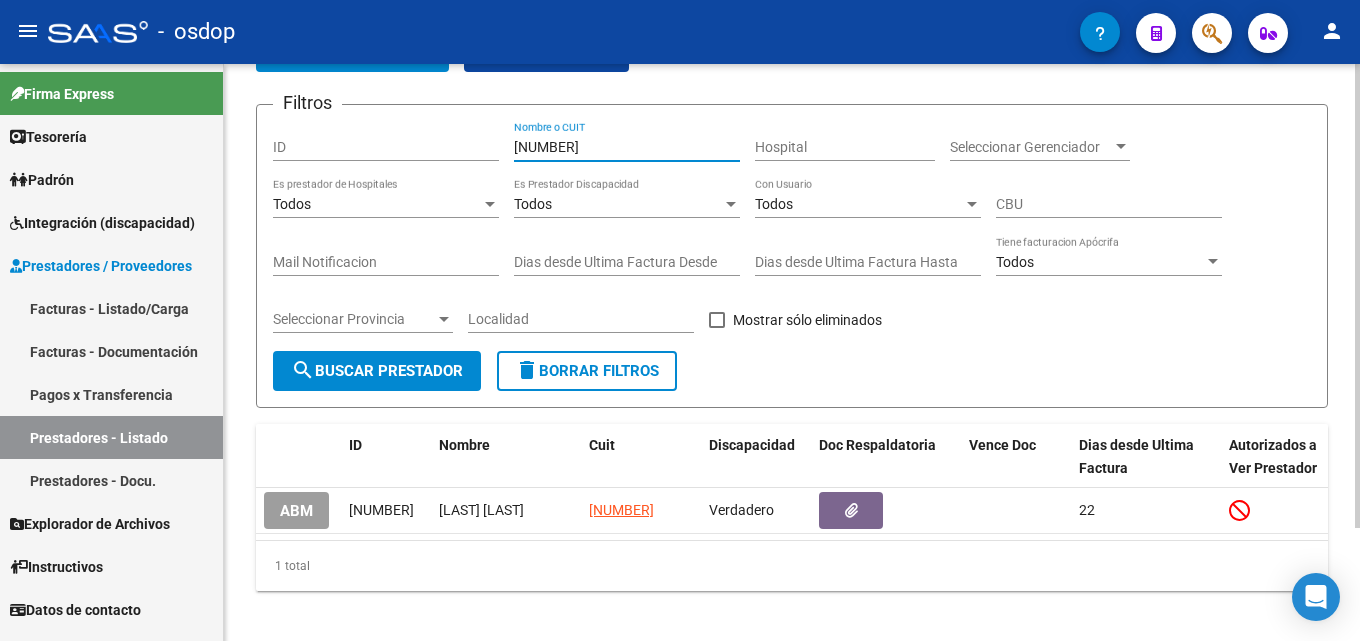 click on "[NUMBER]" at bounding box center (627, 147) 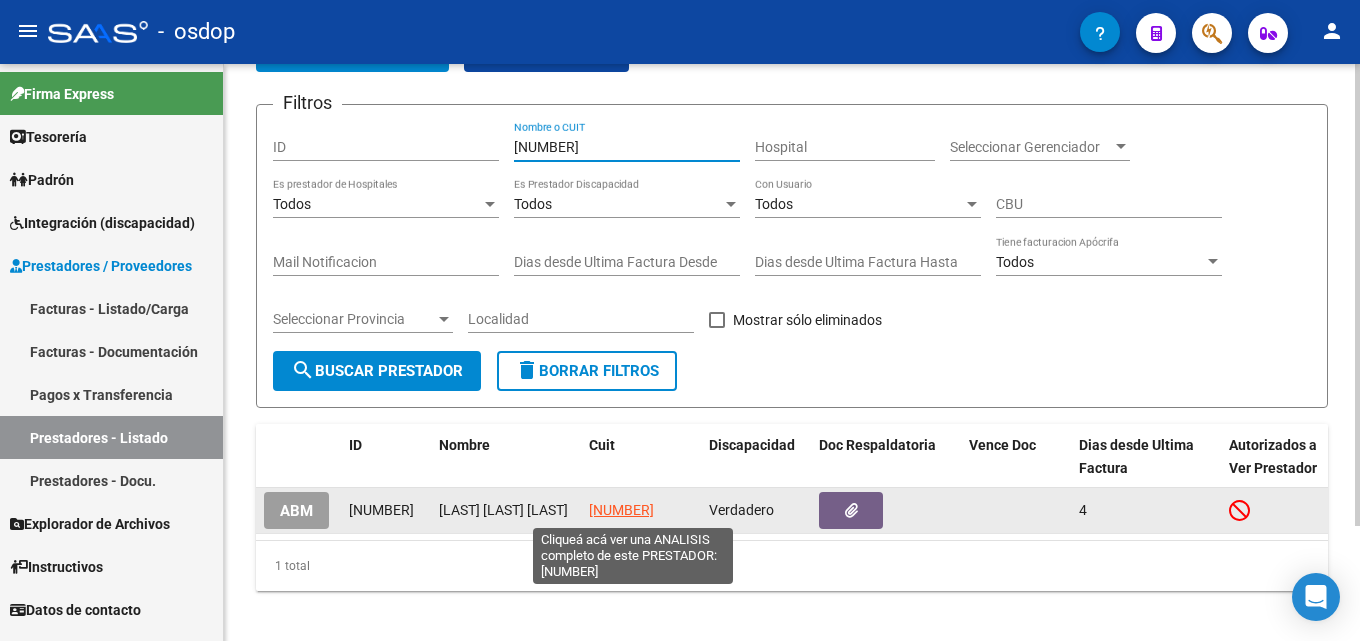 type on "[NUMBER]" 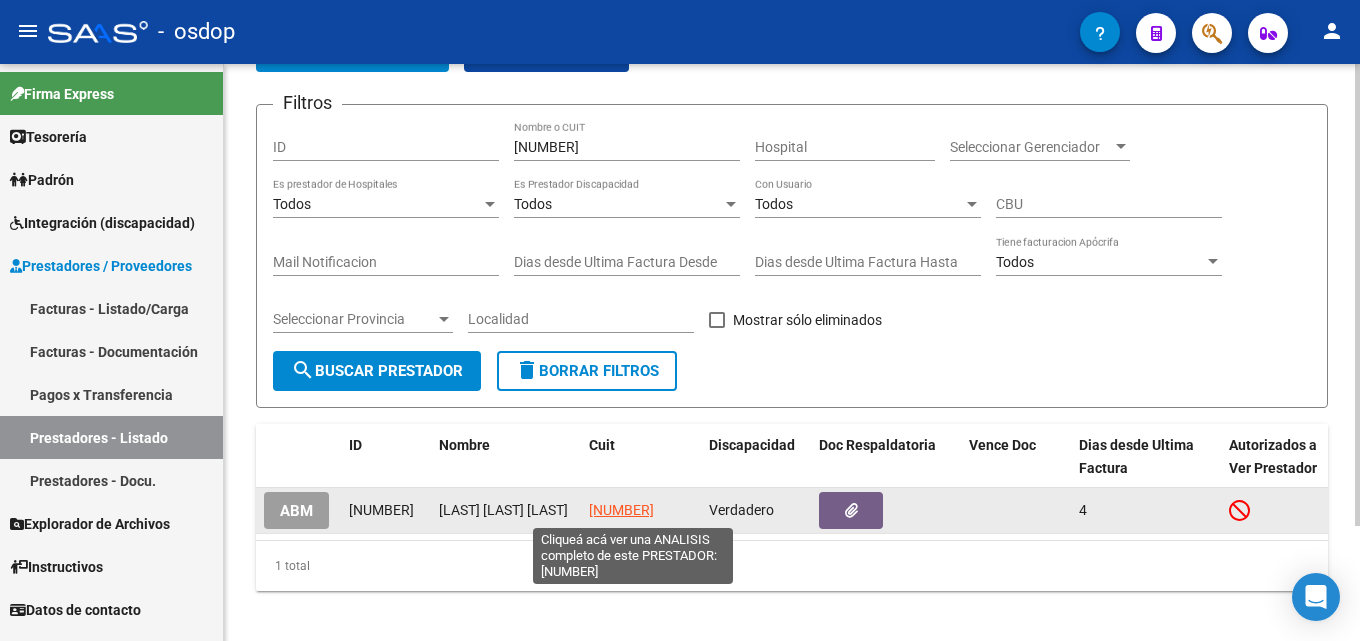 click on "[NUMBER]" 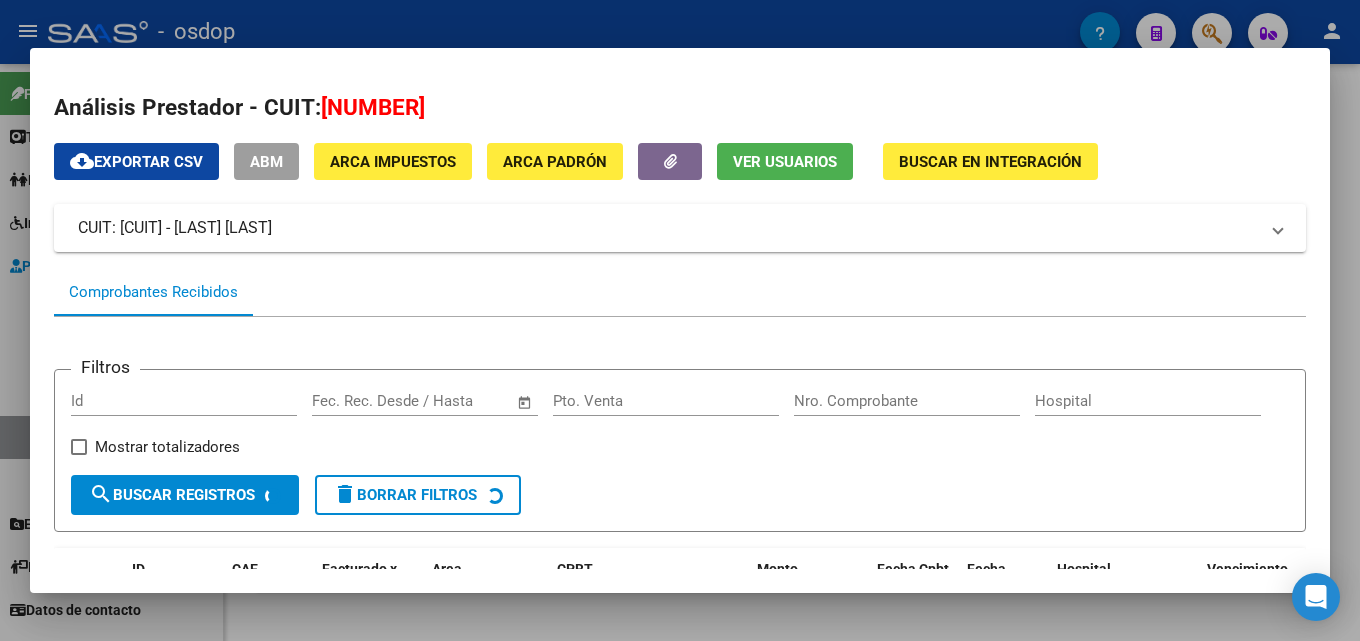 click at bounding box center [680, 320] 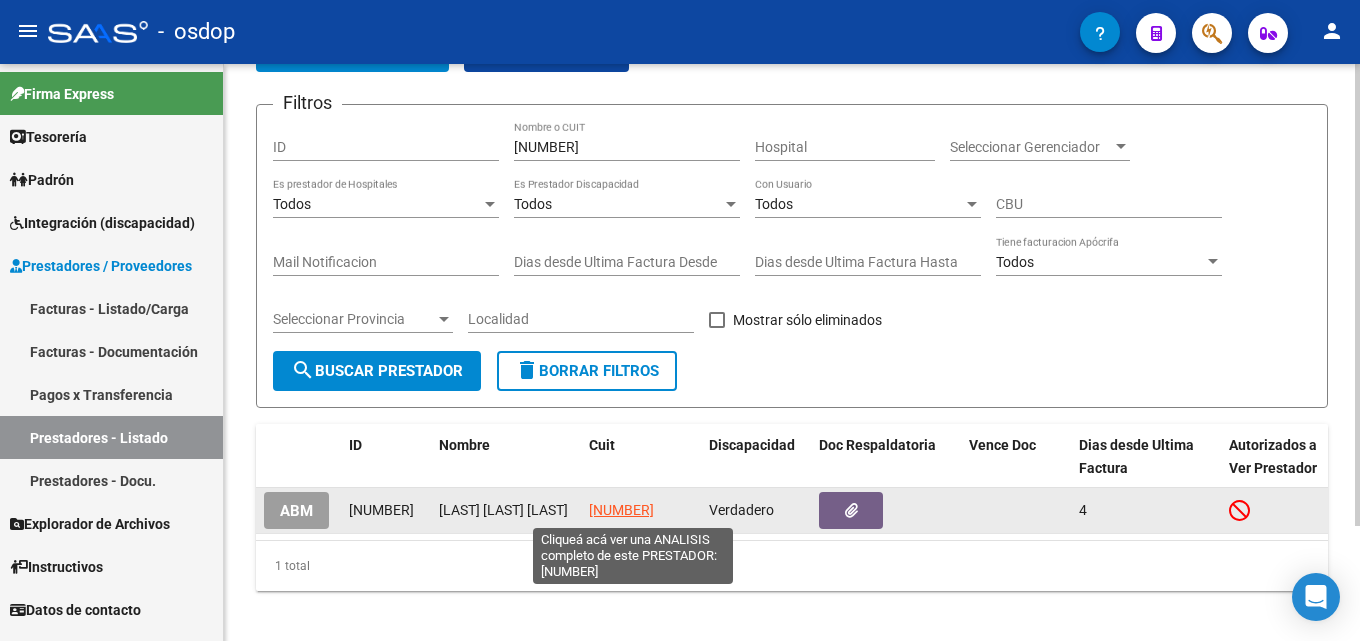 click on "[NUMBER]" 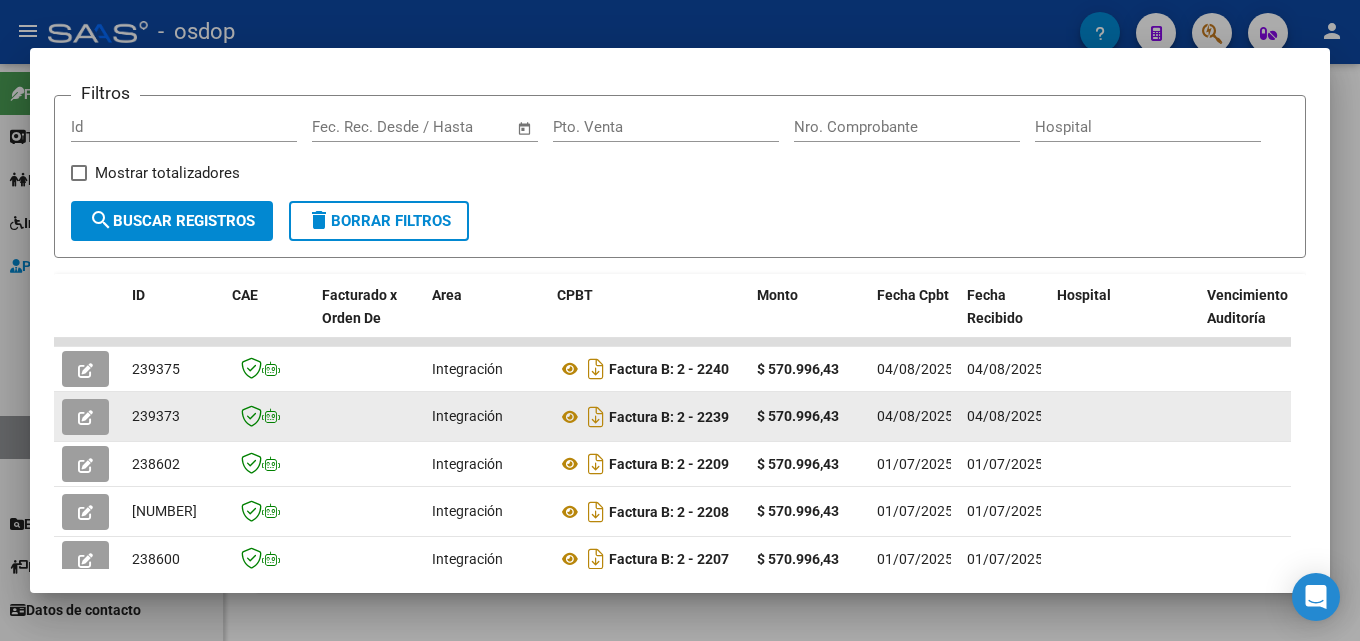 scroll, scrollTop: 277, scrollLeft: 0, axis: vertical 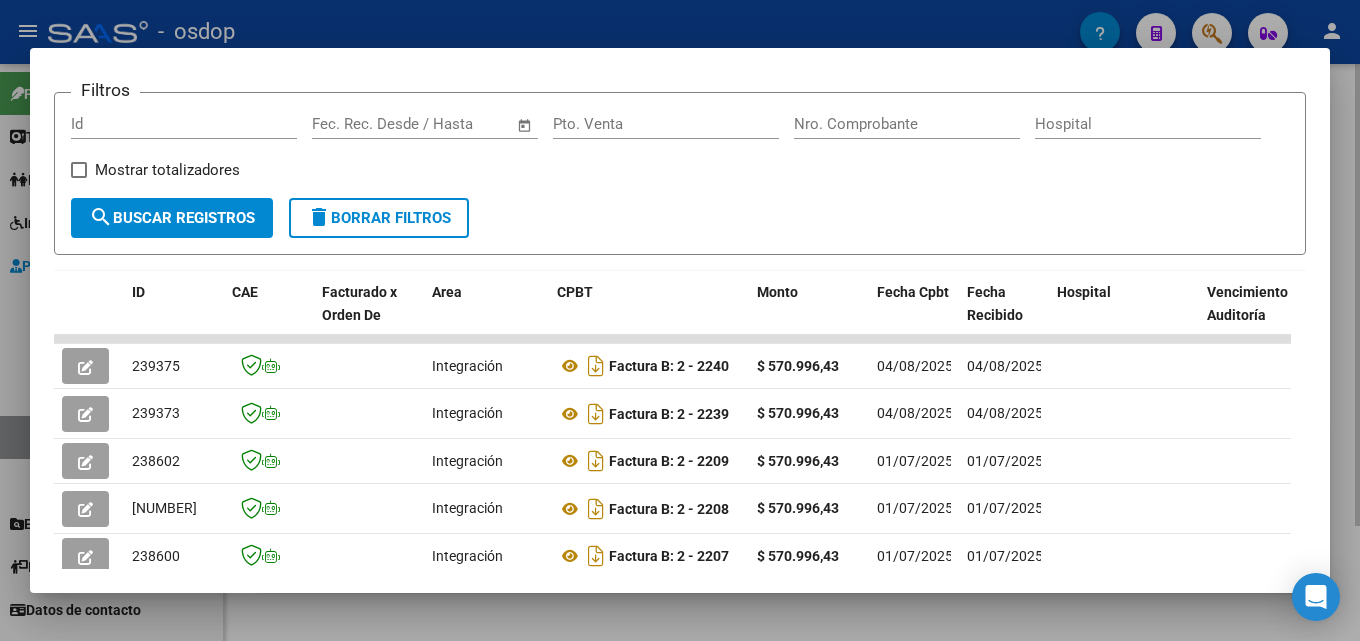 click at bounding box center (680, 320) 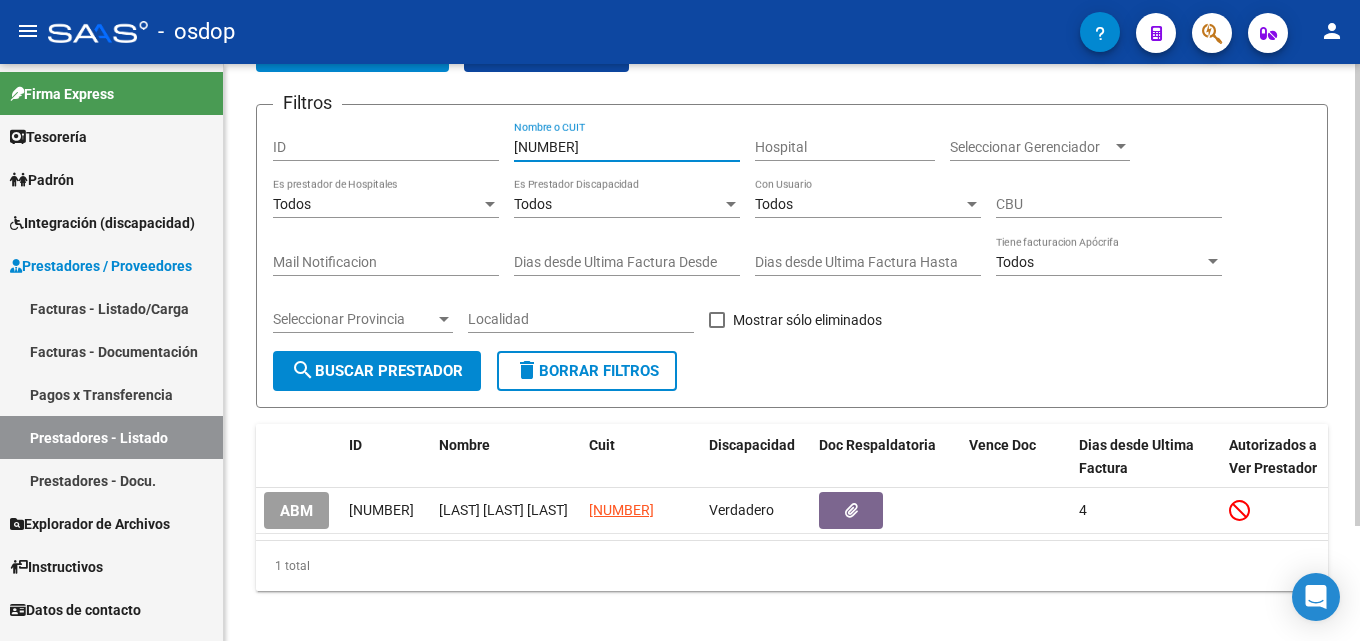 click on "[NUMBER]" at bounding box center (627, 147) 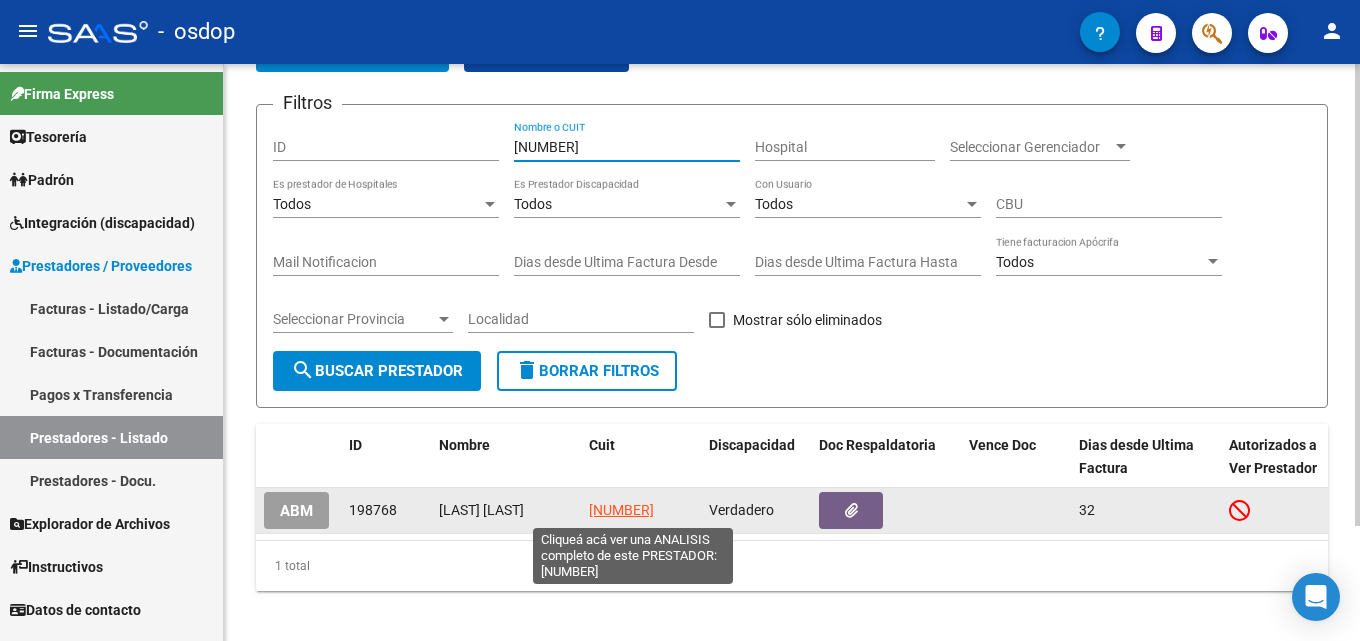type on "[NUMBER]" 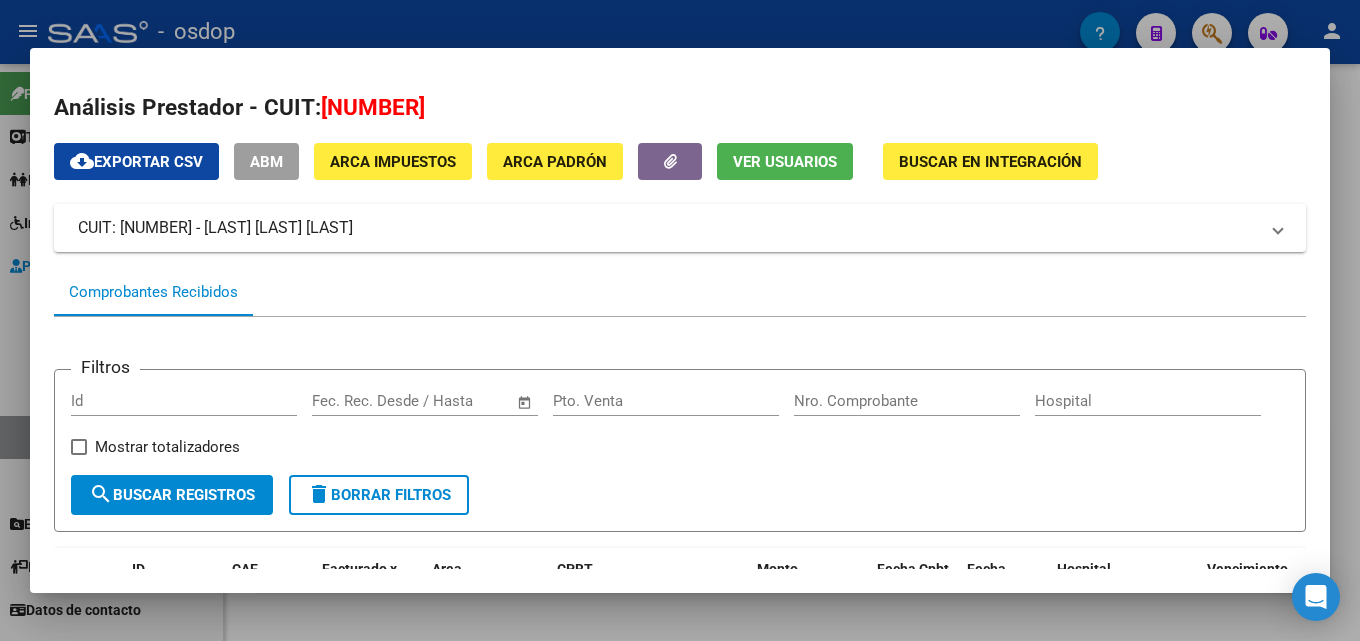 click at bounding box center (680, 320) 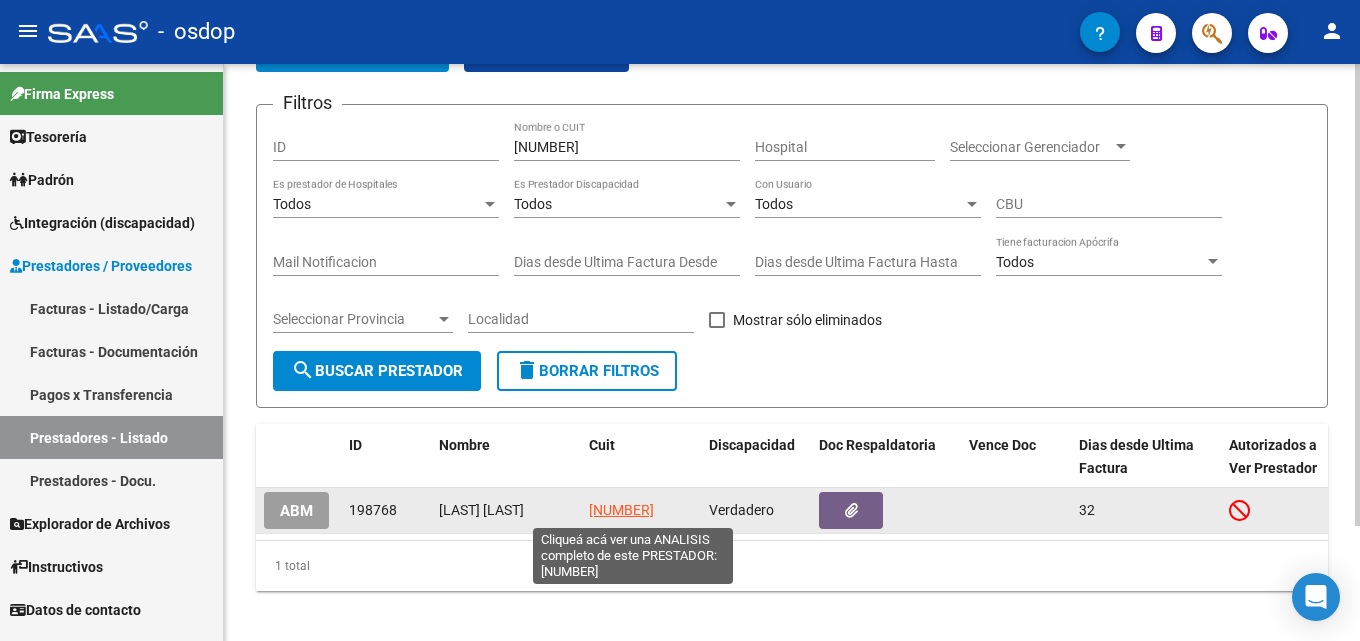click on "[NUMBER]" 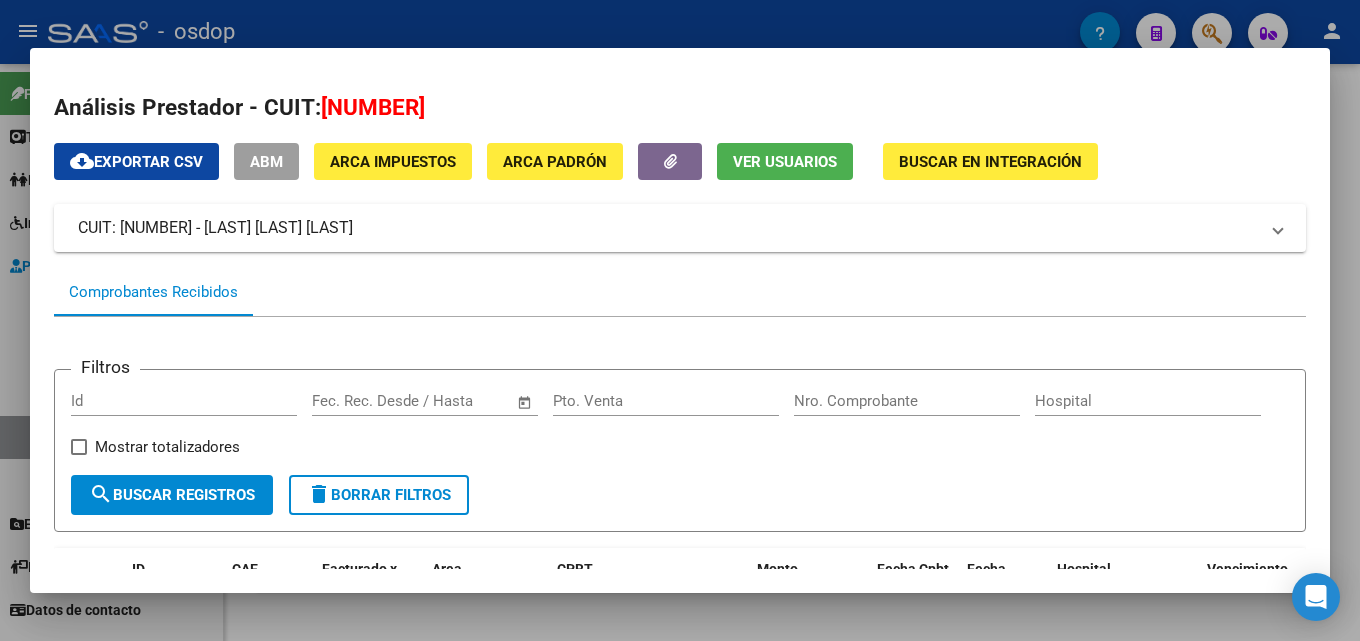drag, startPoint x: 1331, startPoint y: 266, endPoint x: 1333, endPoint y: 337, distance: 71.02816 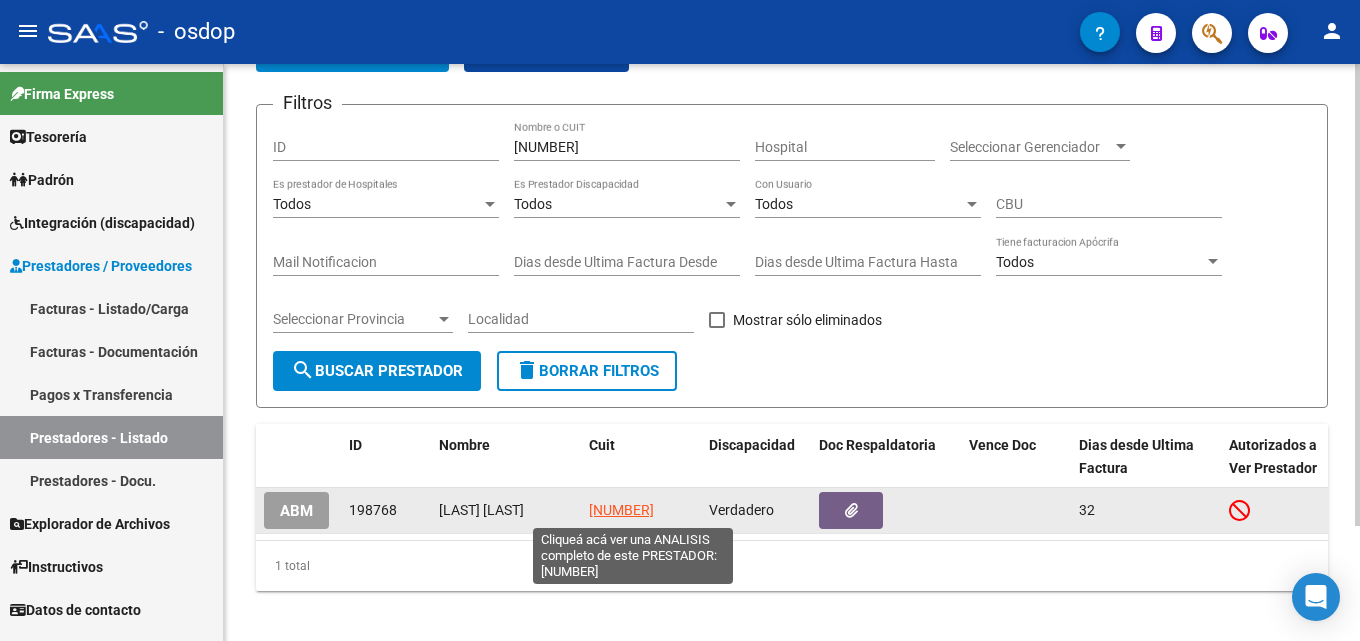 click on "[NUMBER]" 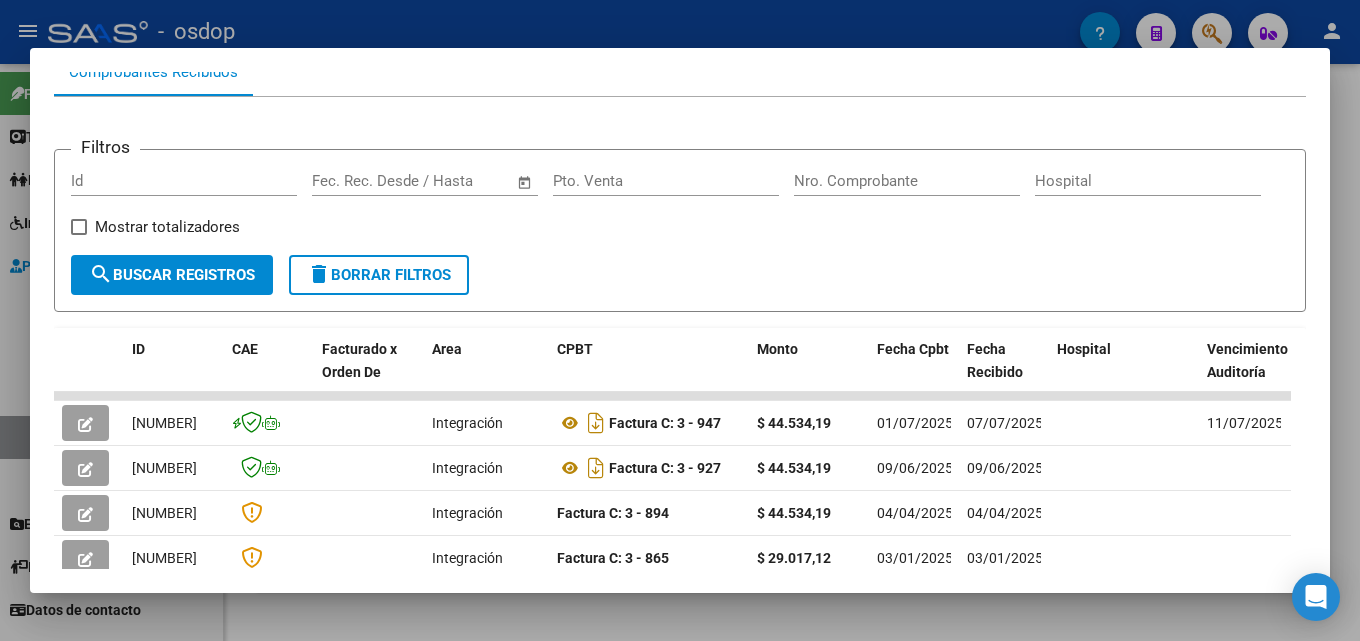scroll, scrollTop: 225, scrollLeft: 0, axis: vertical 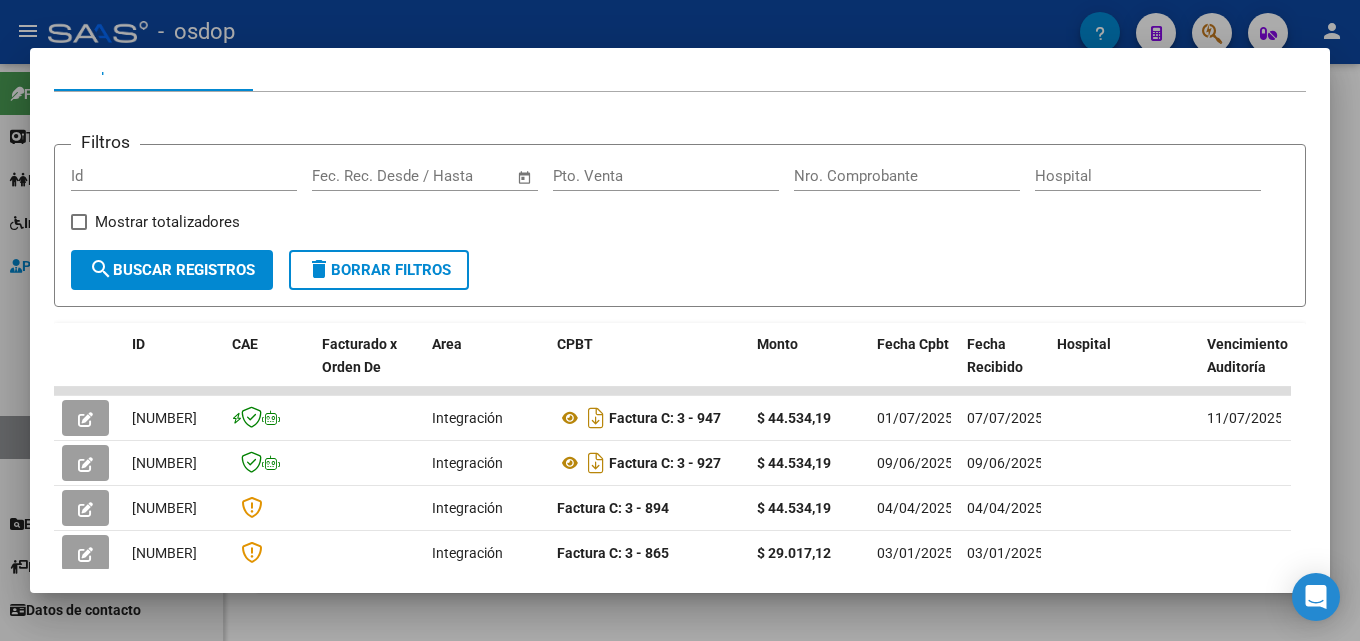 click at bounding box center [680, 320] 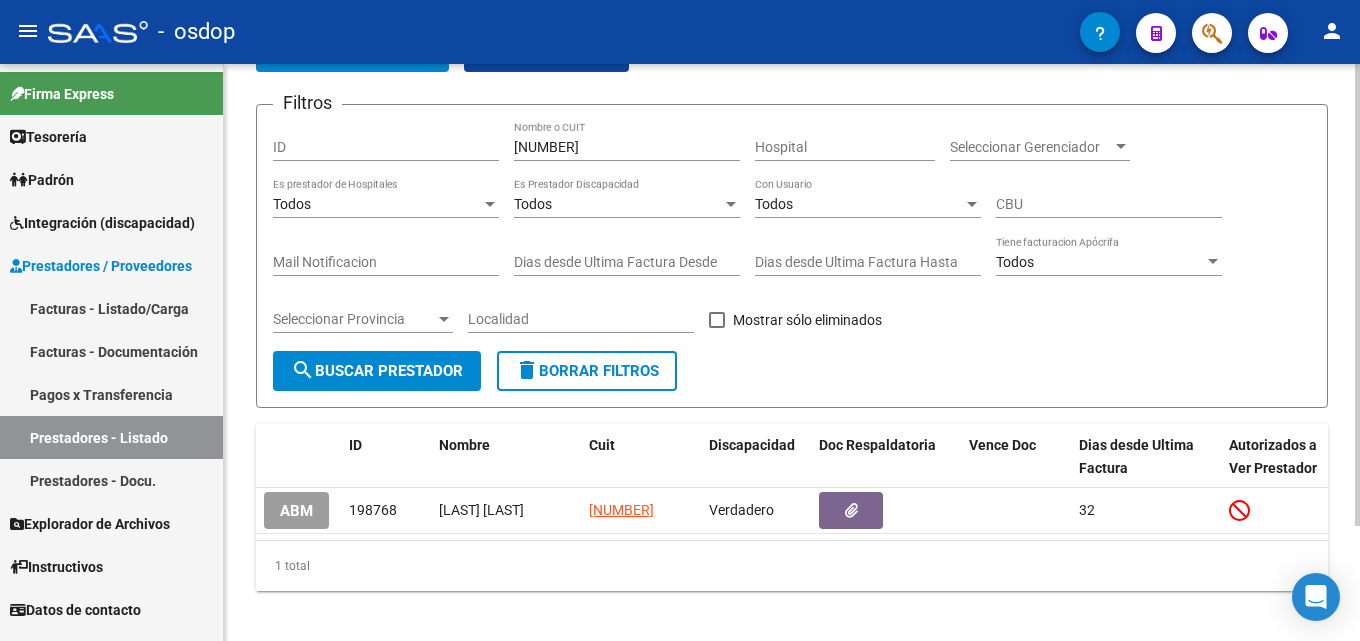 click on "[NUMBER]" at bounding box center [627, 147] 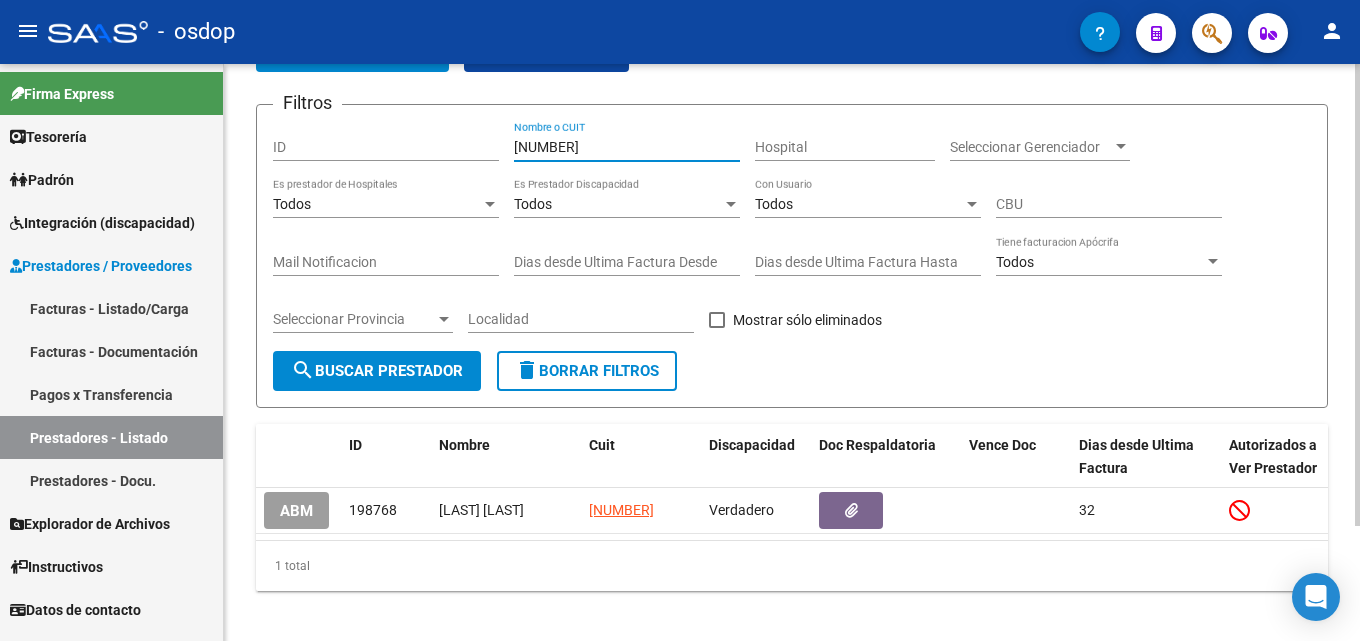 click on "[NUMBER]" at bounding box center [627, 147] 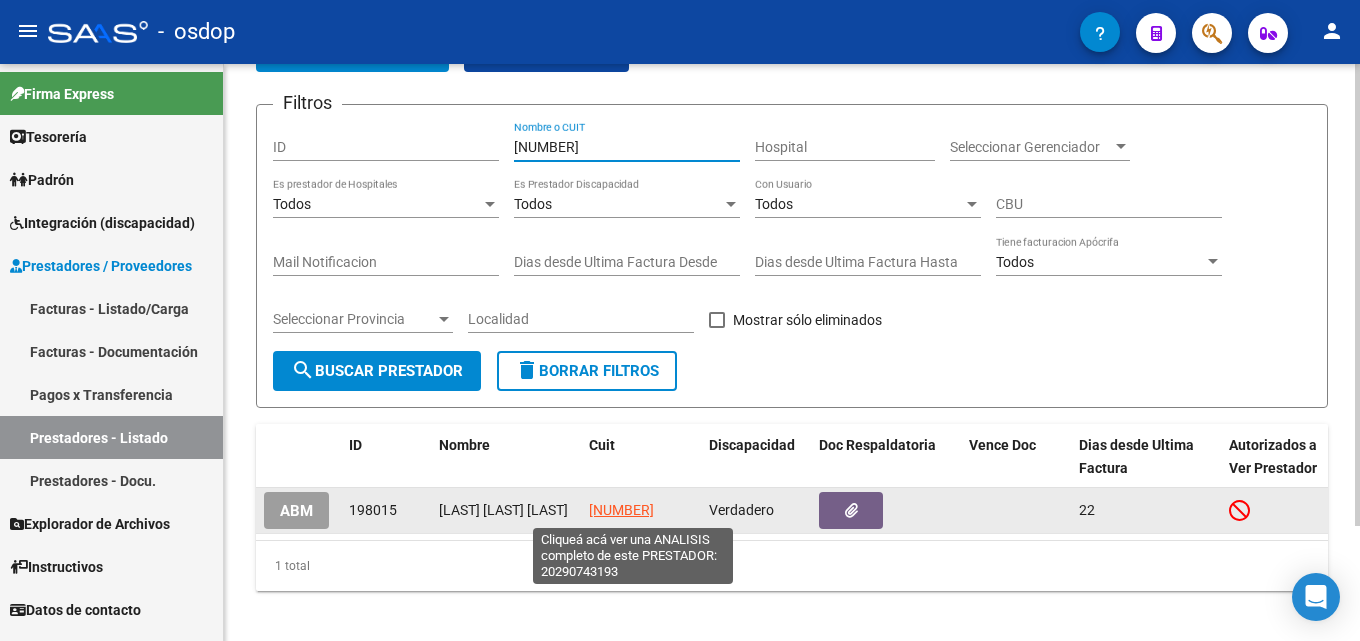 type on "[NUMBER]" 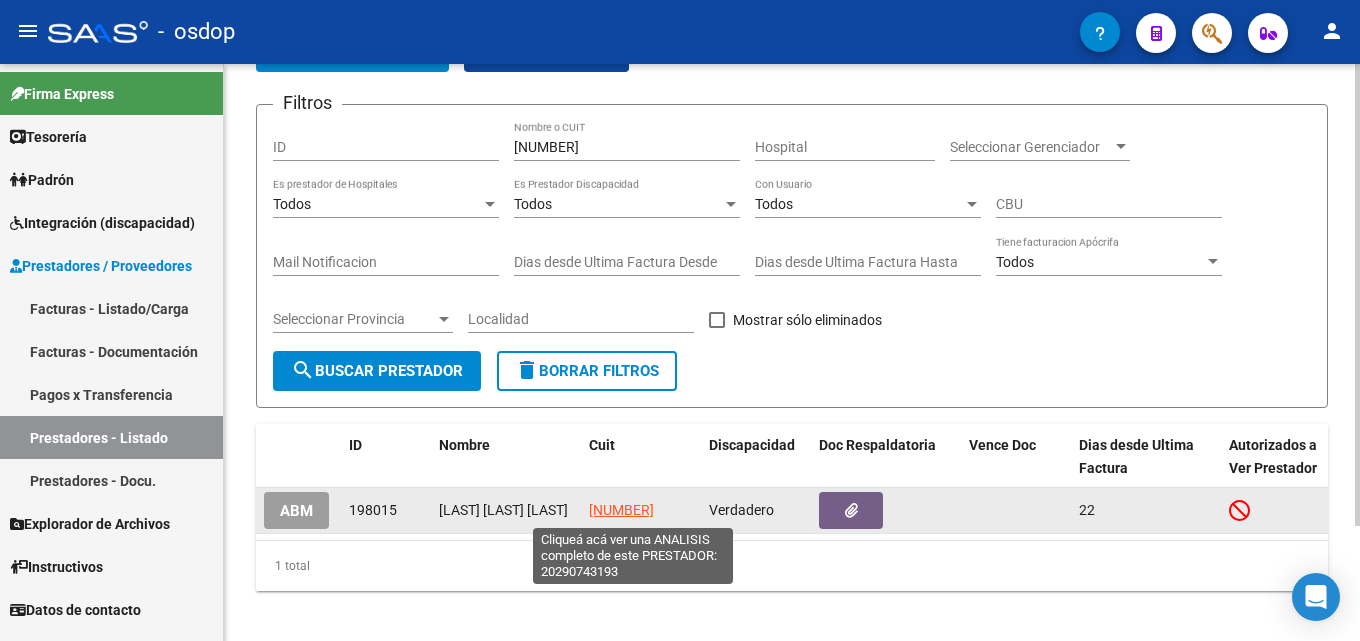 click on "[NUMBER]" 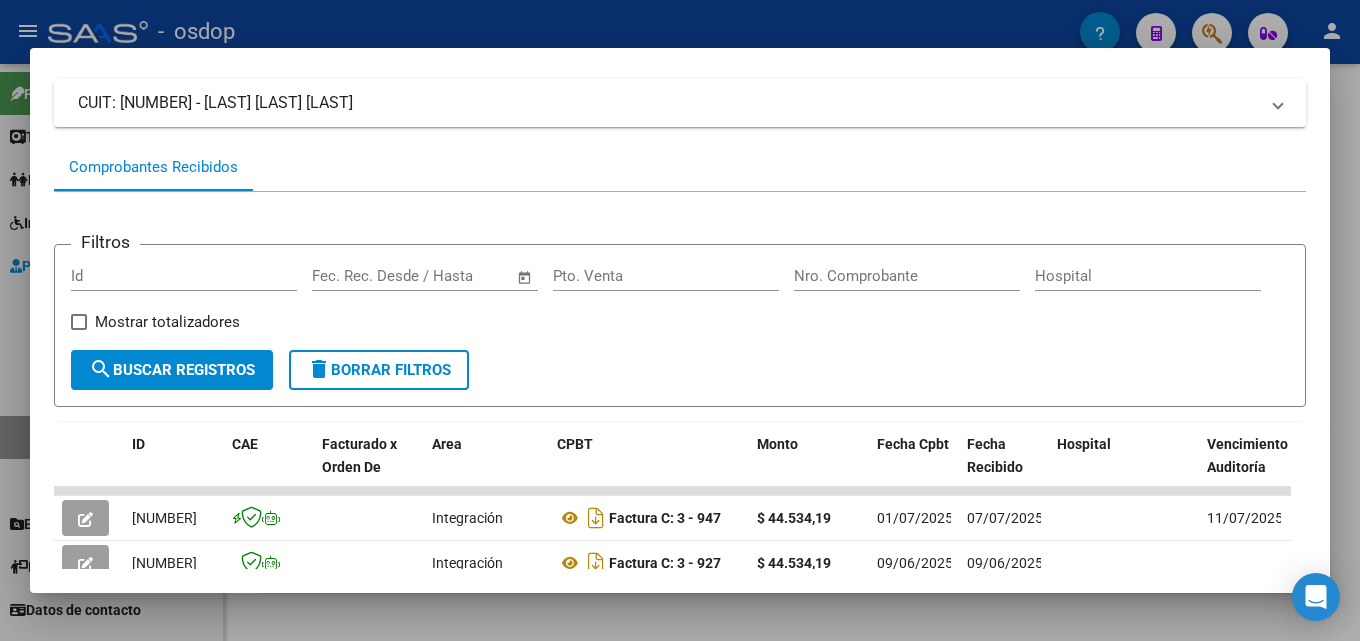 scroll, scrollTop: 206, scrollLeft: 0, axis: vertical 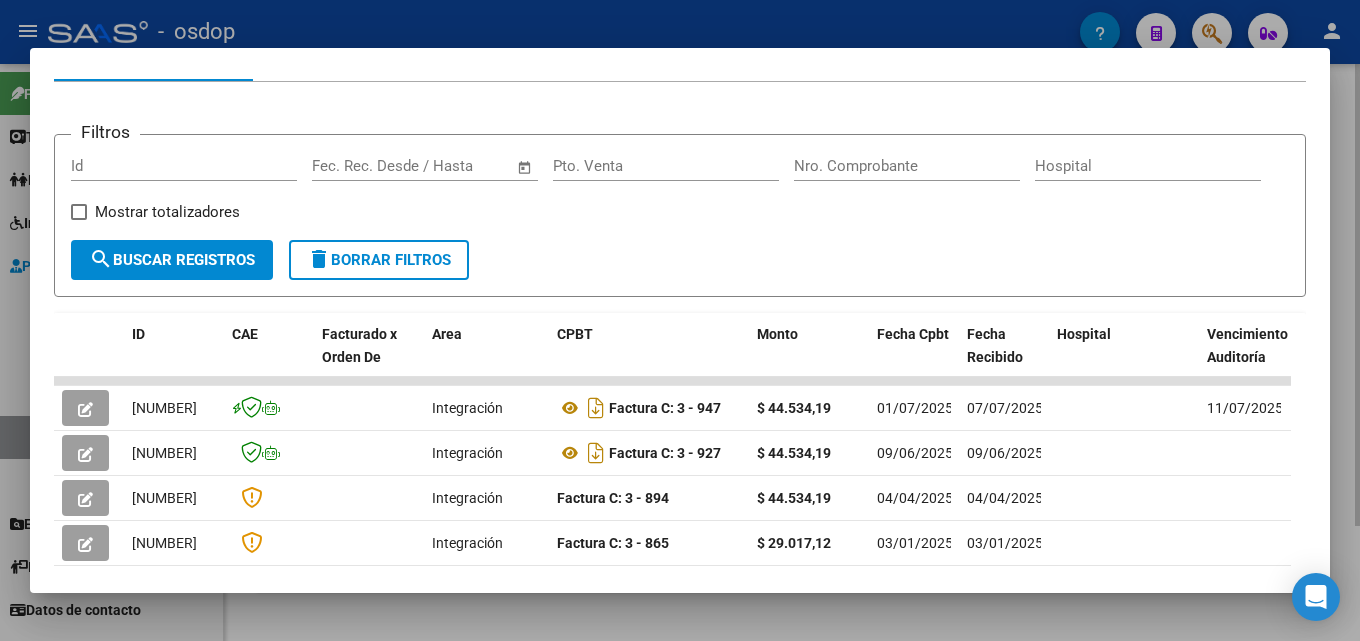click at bounding box center (680, 320) 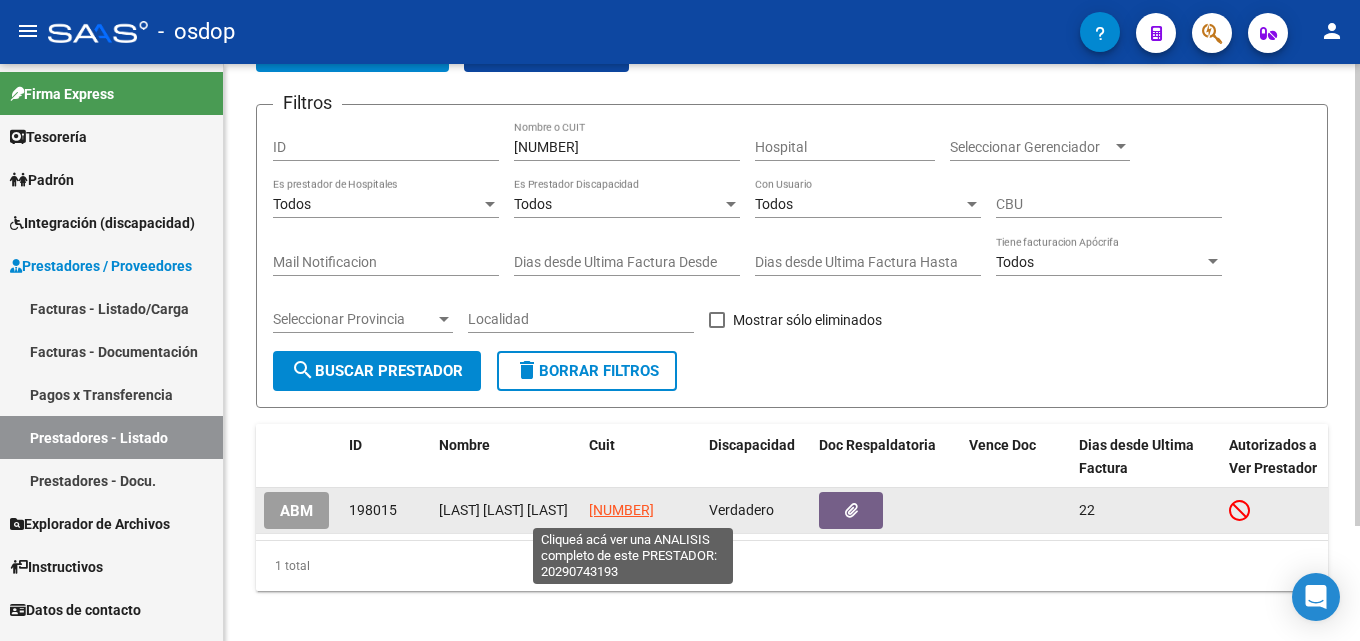 click on "[NUMBER]" 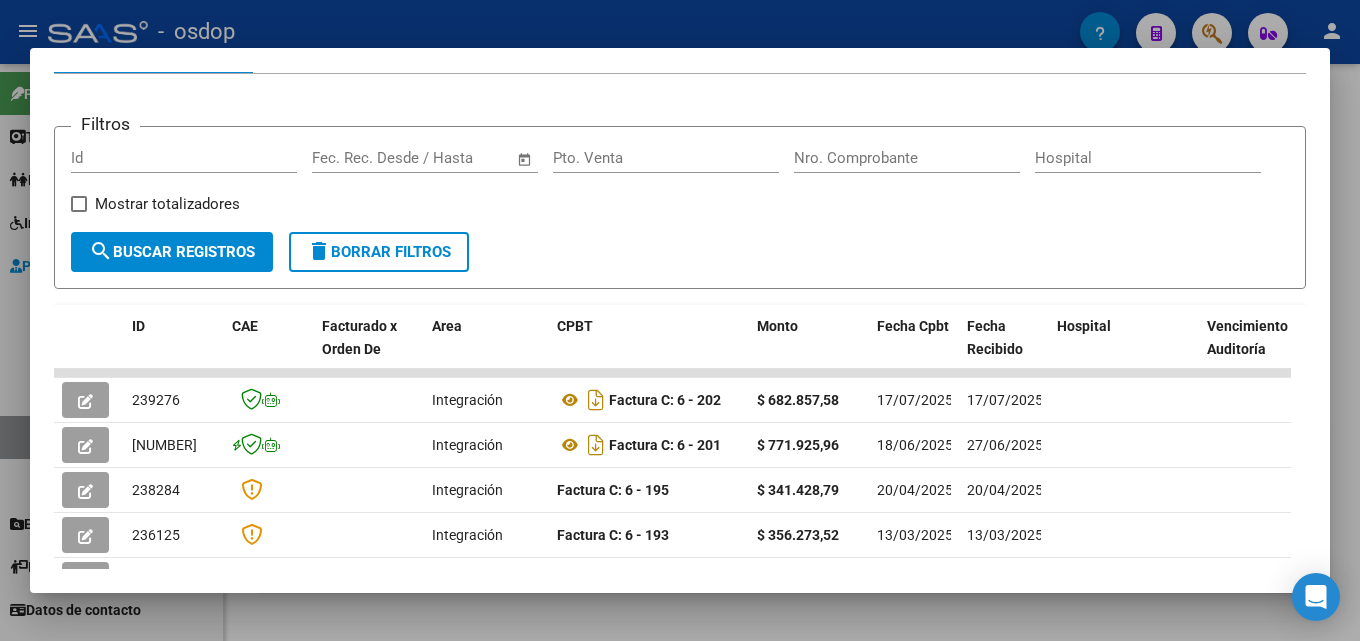 scroll, scrollTop: 247, scrollLeft: 0, axis: vertical 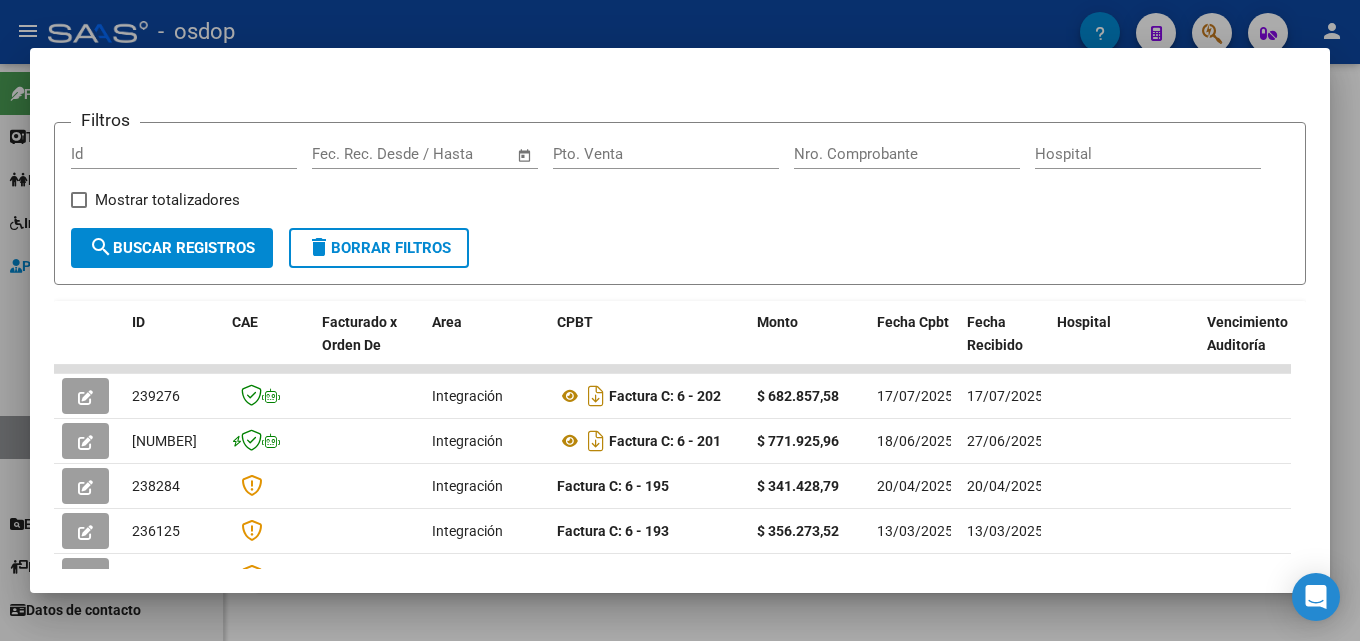 click at bounding box center [680, 320] 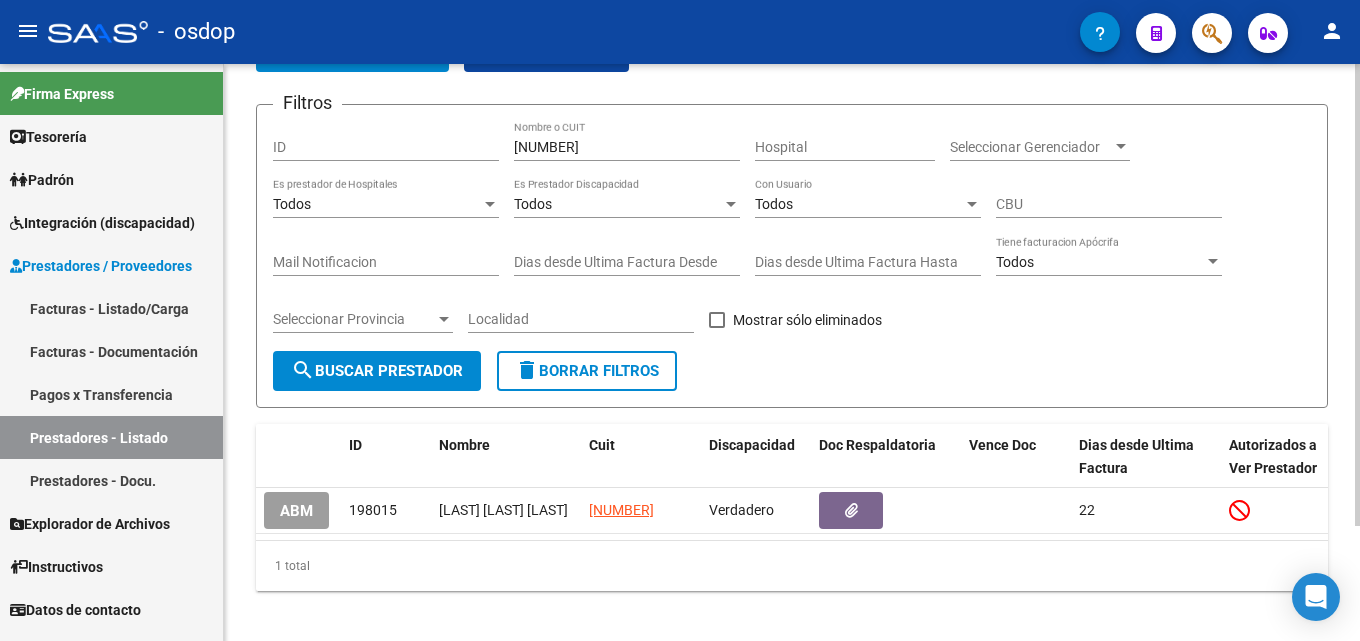 click on "[NUMBER]" at bounding box center (627, 147) 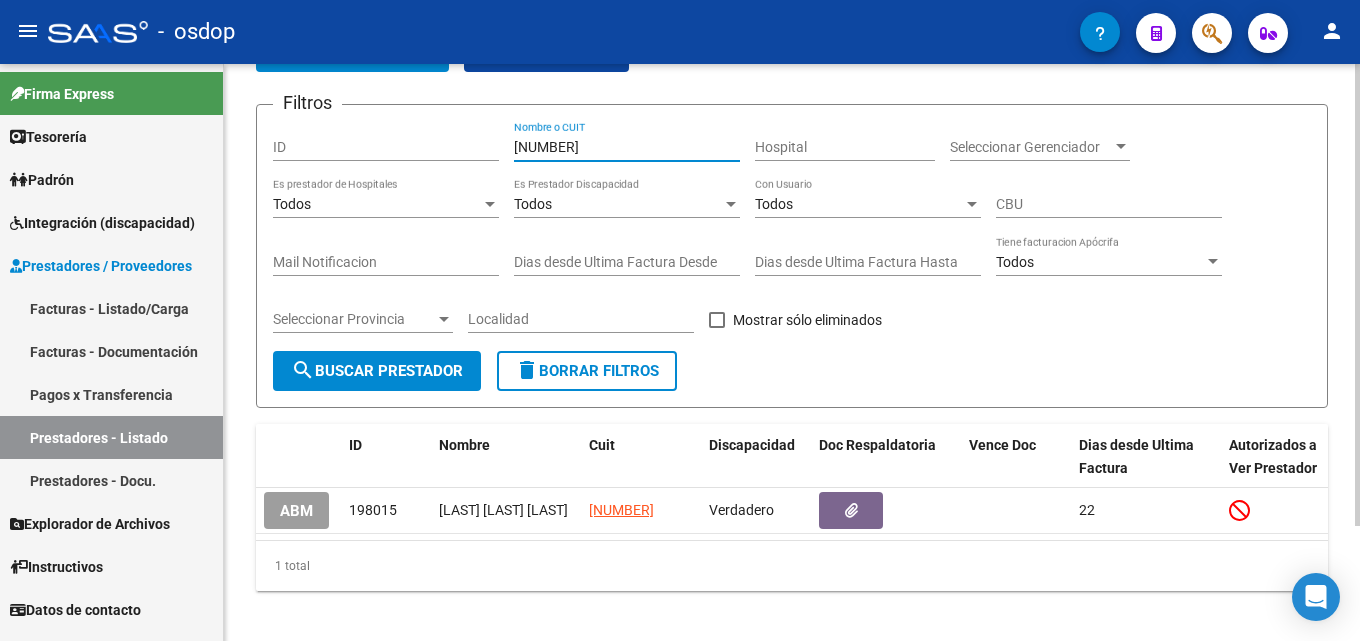 click on "[NUMBER]" at bounding box center (627, 147) 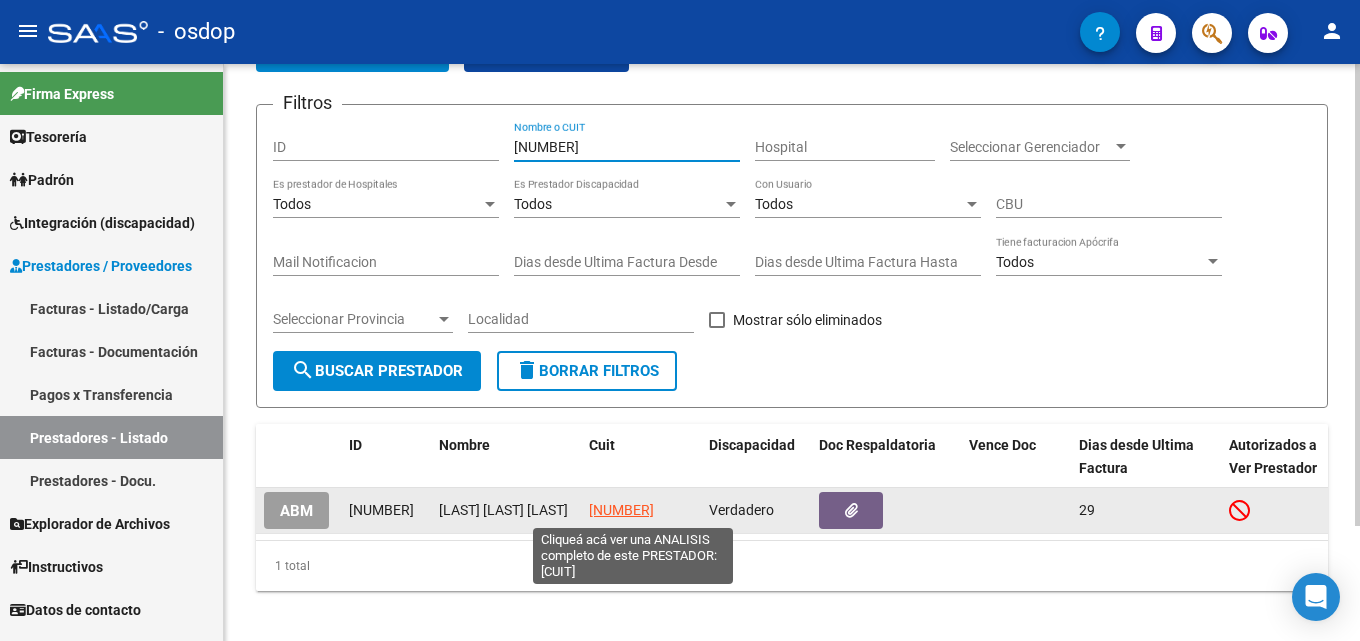 type on "[NUMBER]" 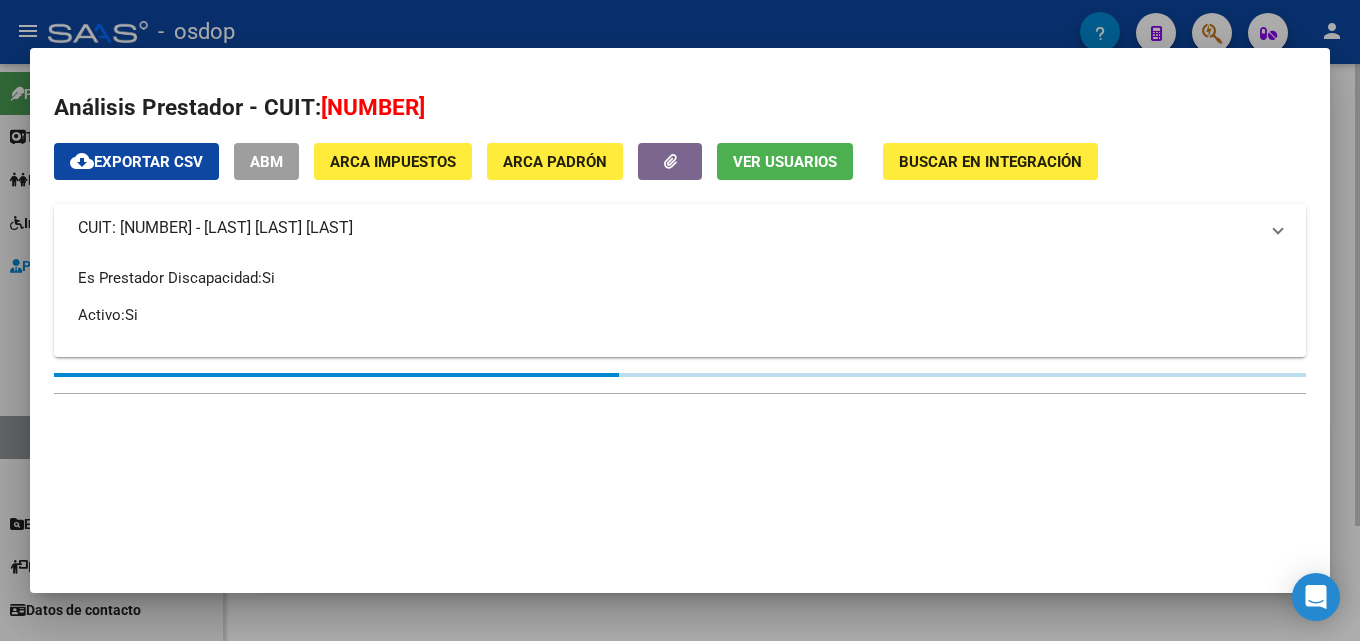 type on "[NUMBER]" 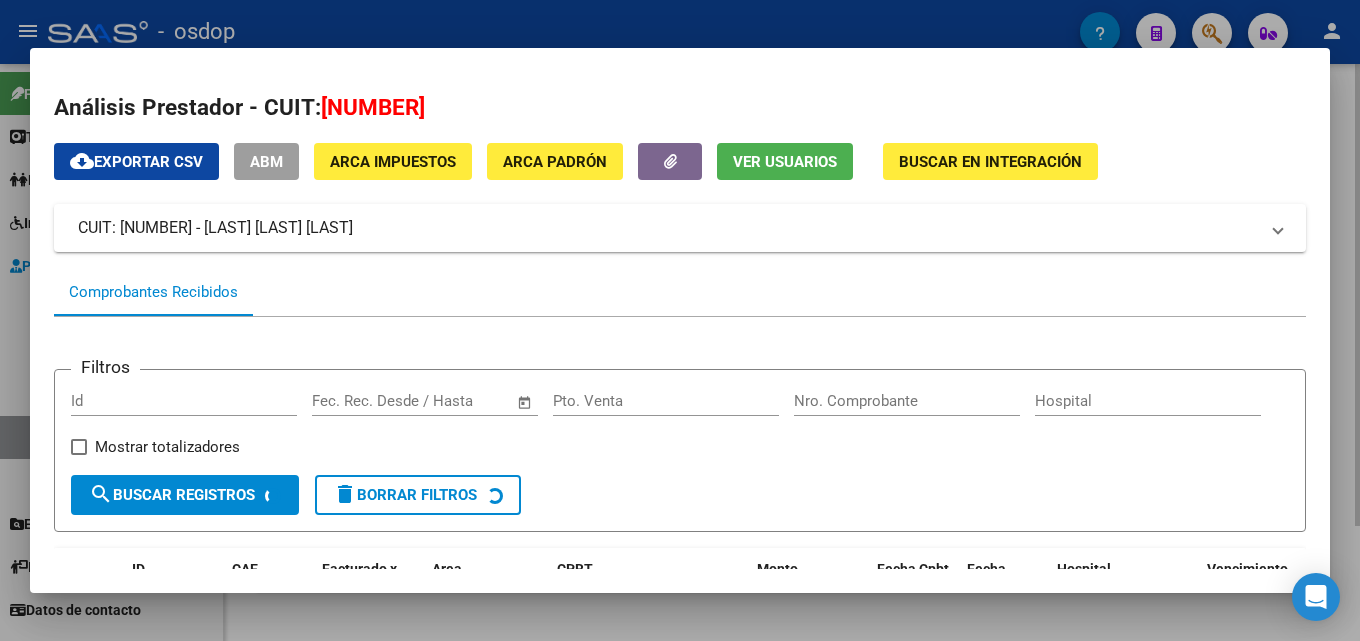 click at bounding box center [680, 320] 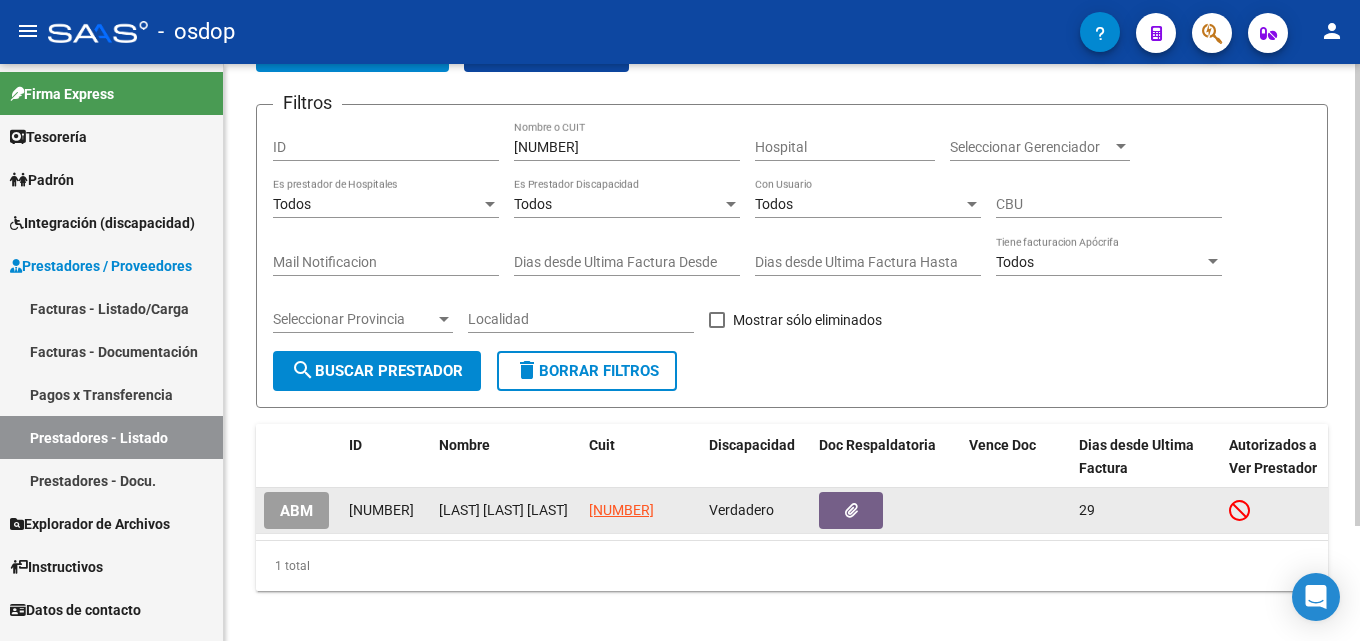 click on "[NUMBER]" 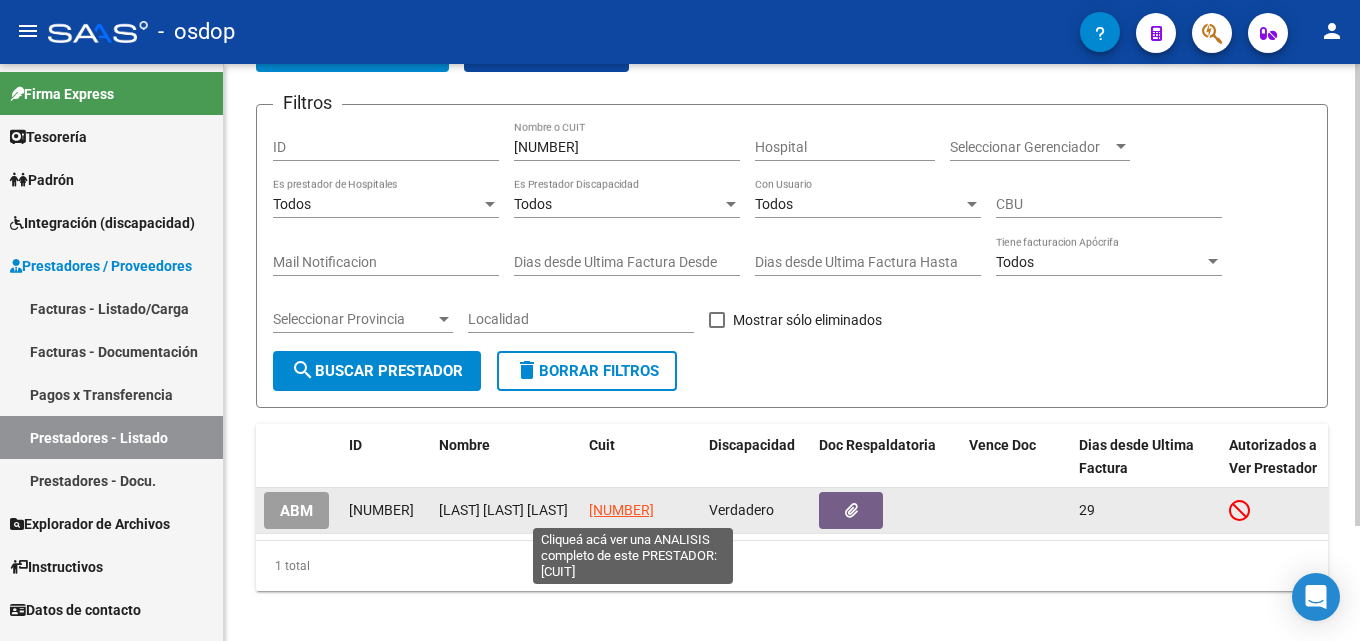 click on "[NUMBER]" 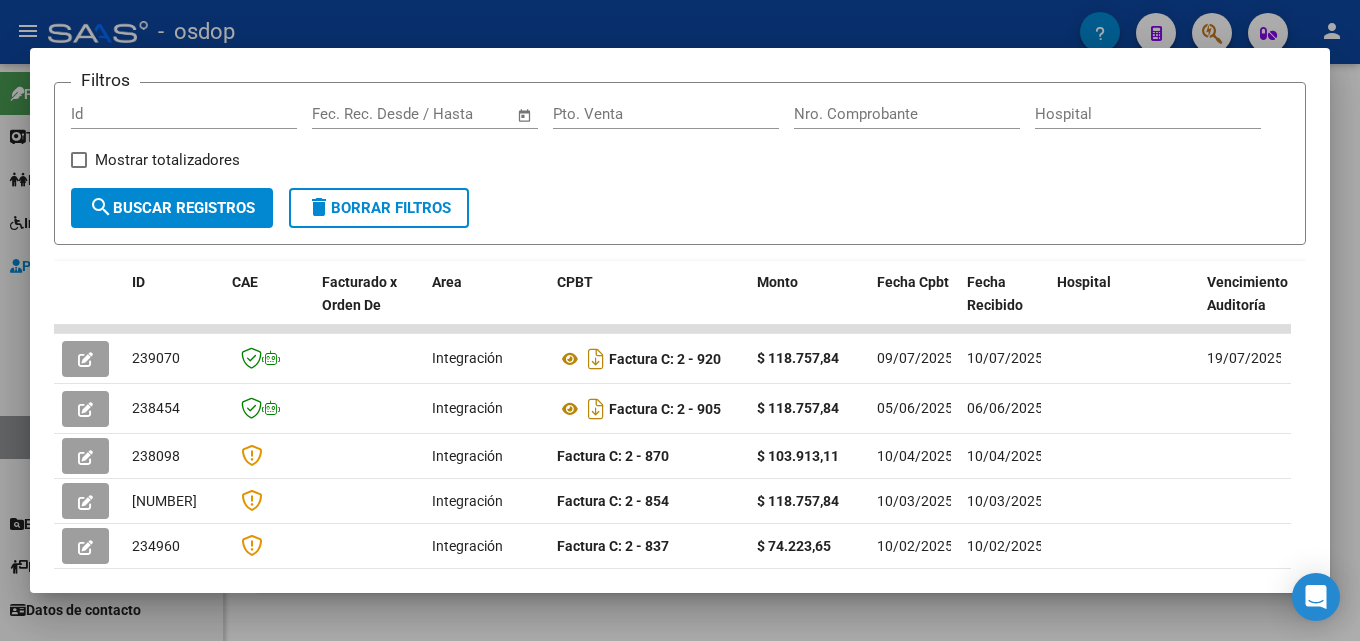 scroll, scrollTop: 289, scrollLeft: 0, axis: vertical 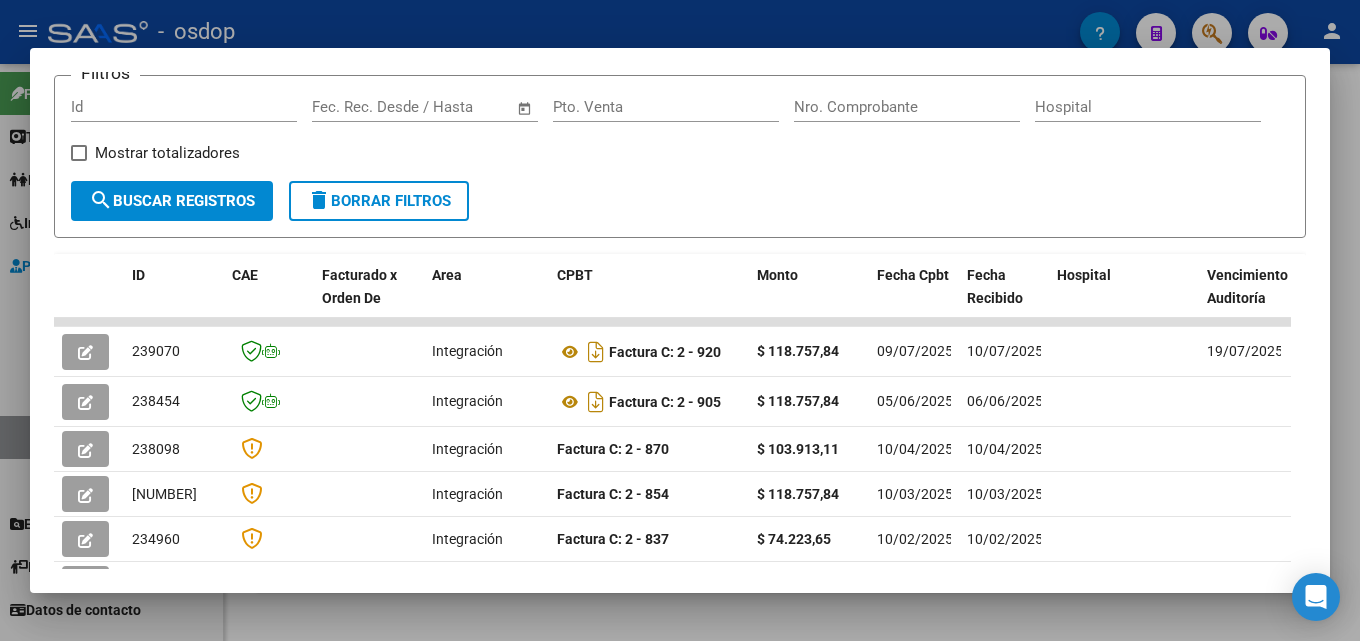 click at bounding box center (680, 320) 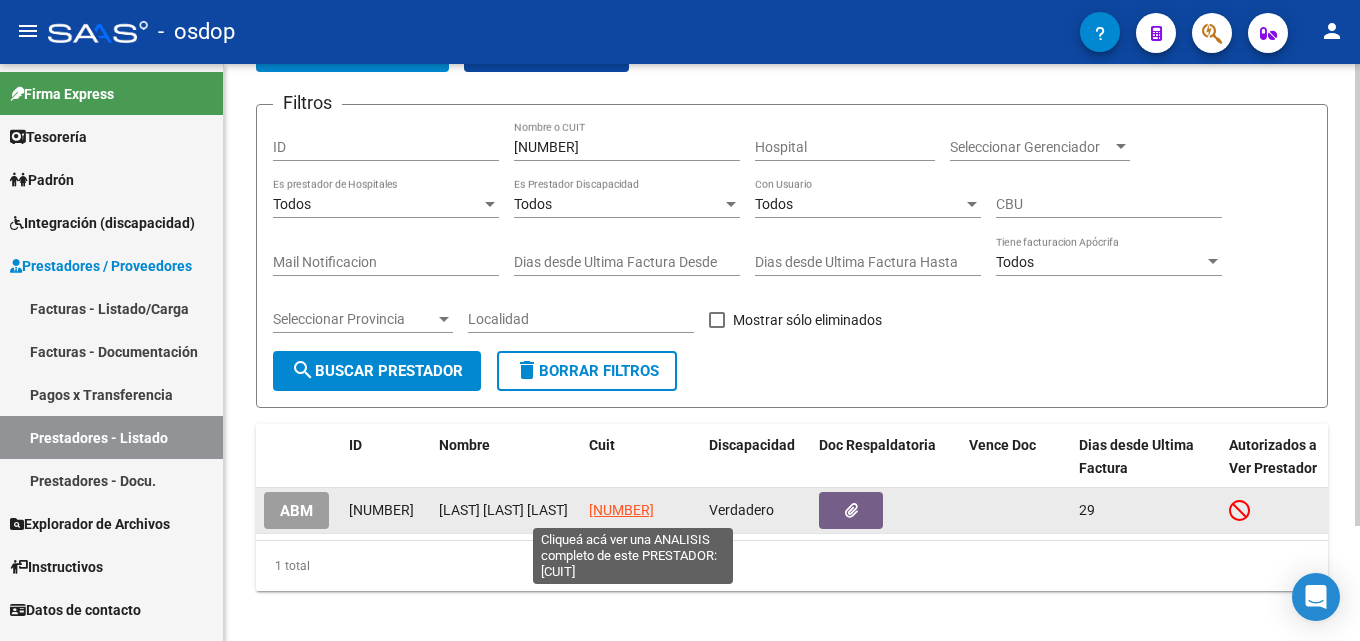 click on "[NUMBER]" 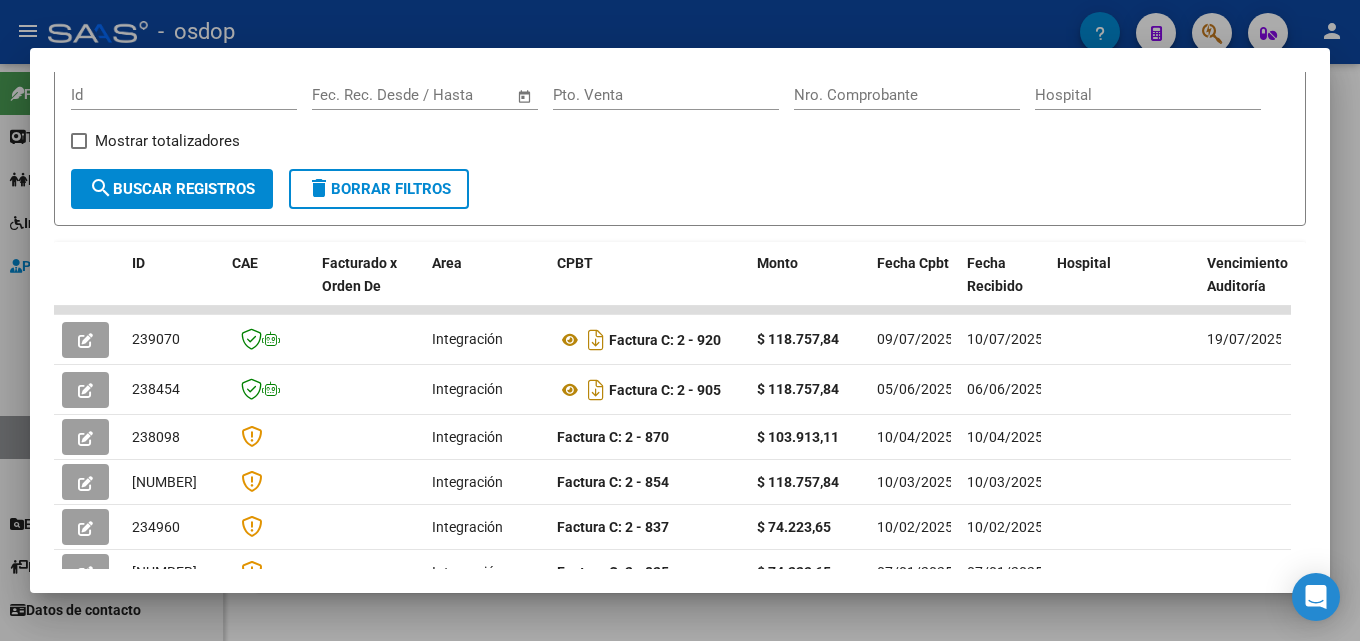 scroll, scrollTop: 309, scrollLeft: 0, axis: vertical 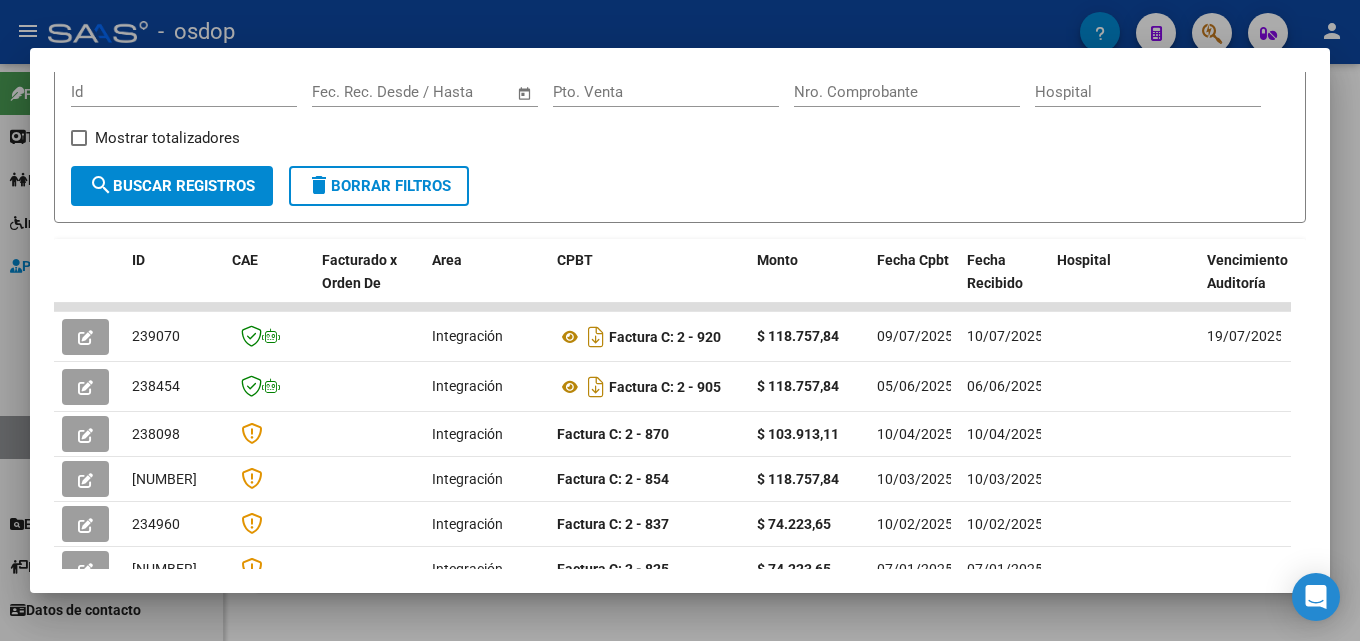 click at bounding box center [680, 320] 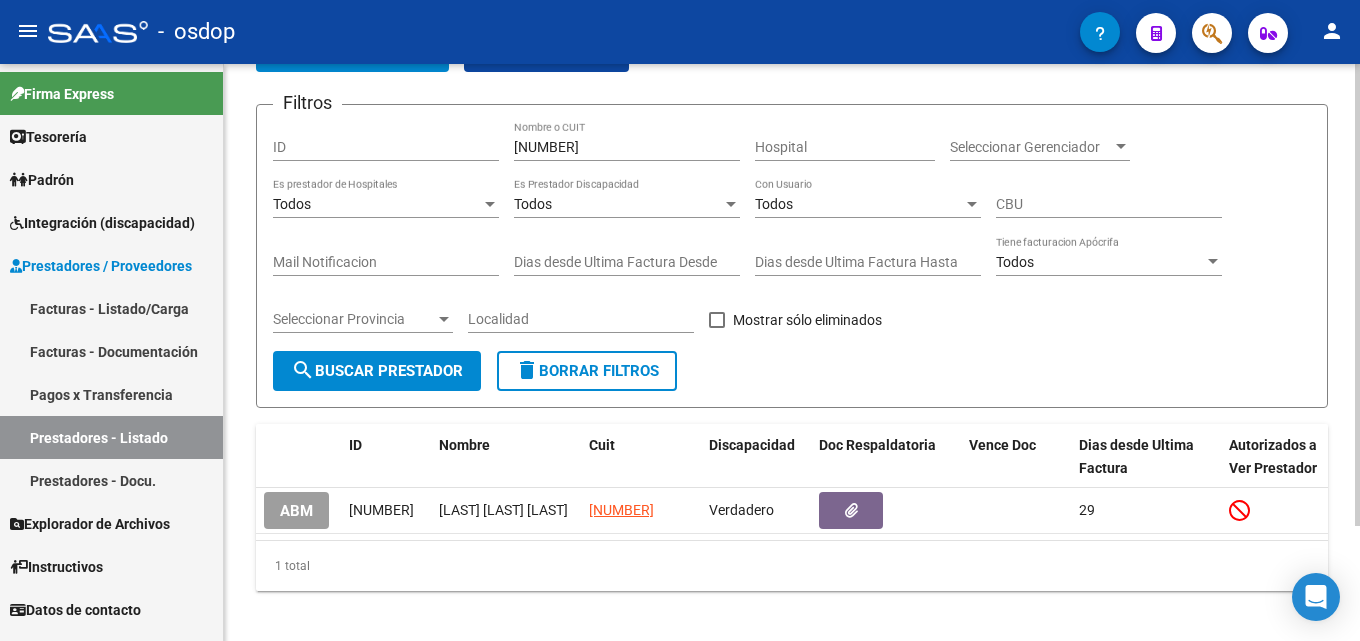 click on "[NUMBER]" at bounding box center (627, 147) 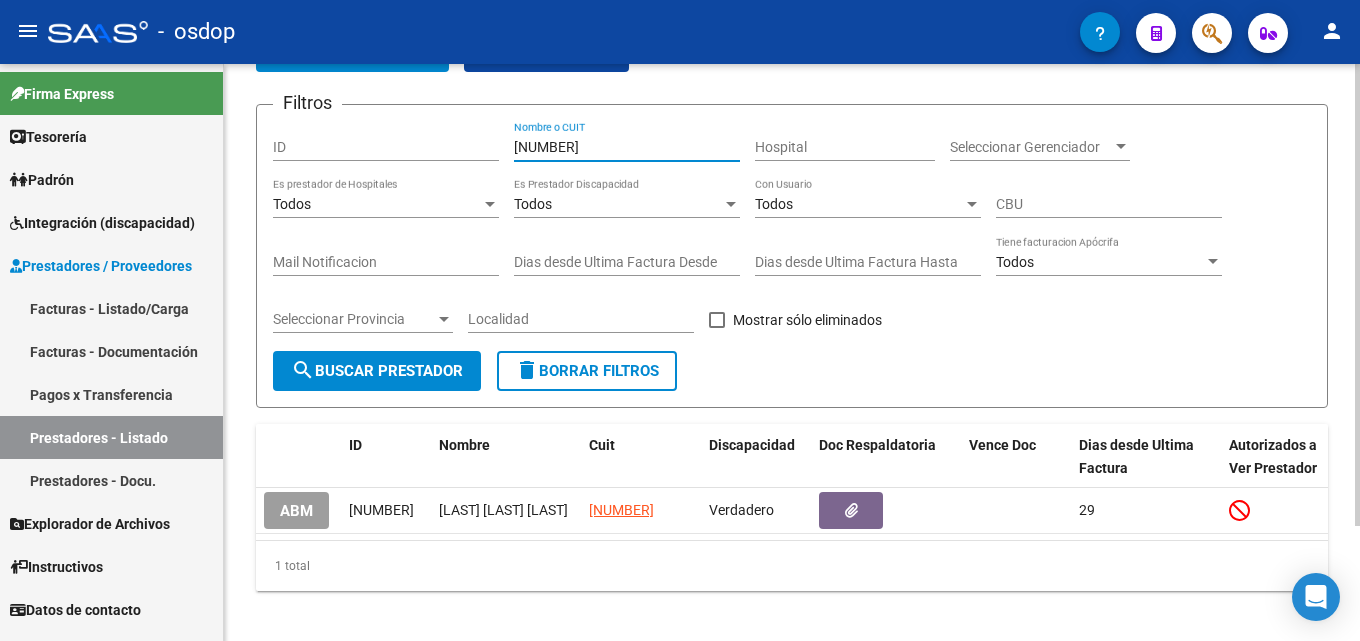 click on "[NUMBER]" at bounding box center (627, 147) 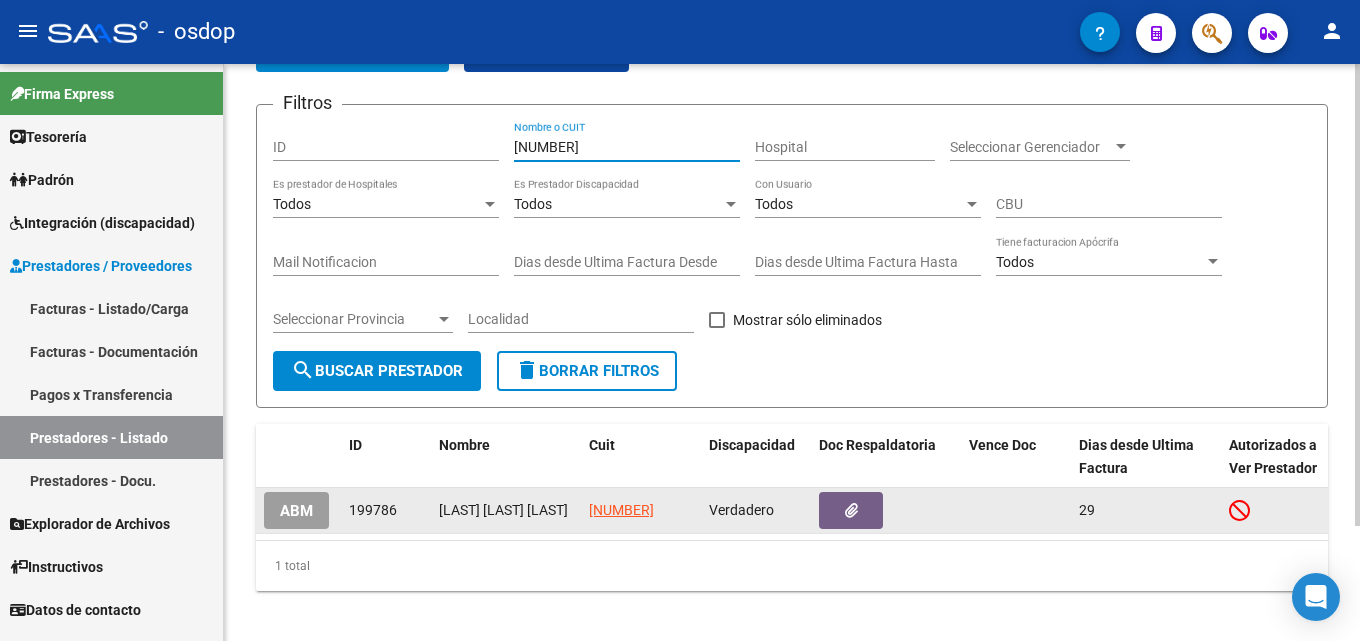 type on "[NUMBER]" 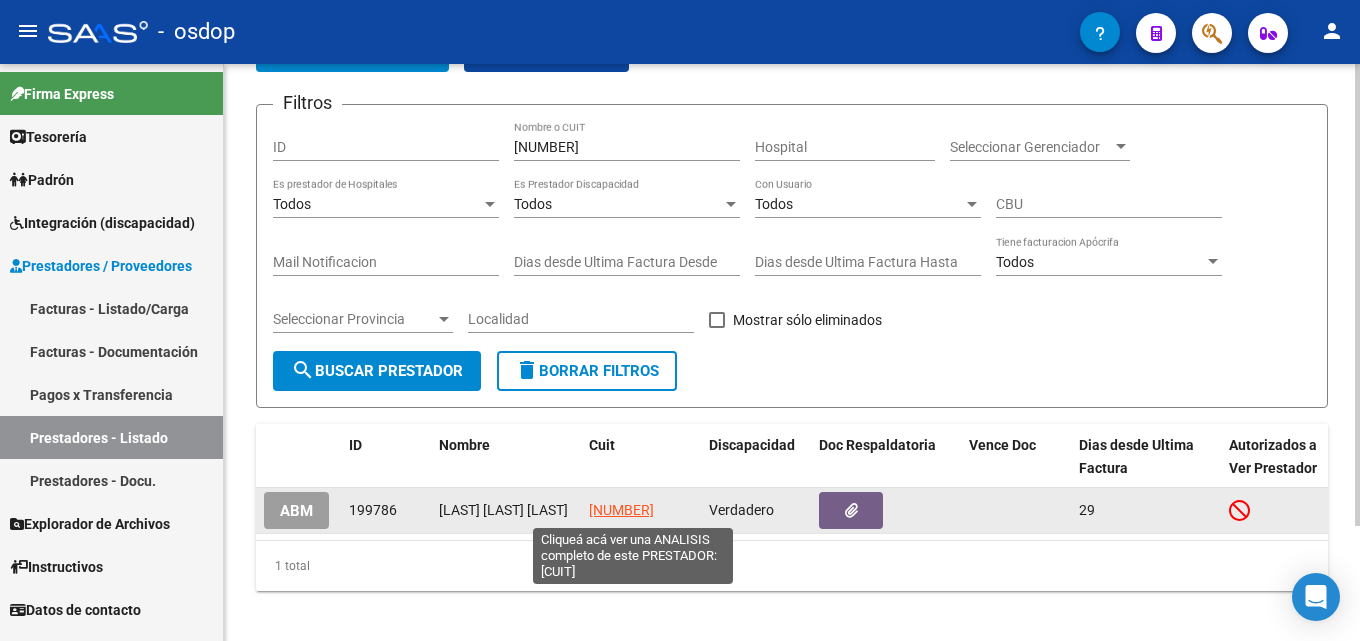 click on "[NUMBER]" 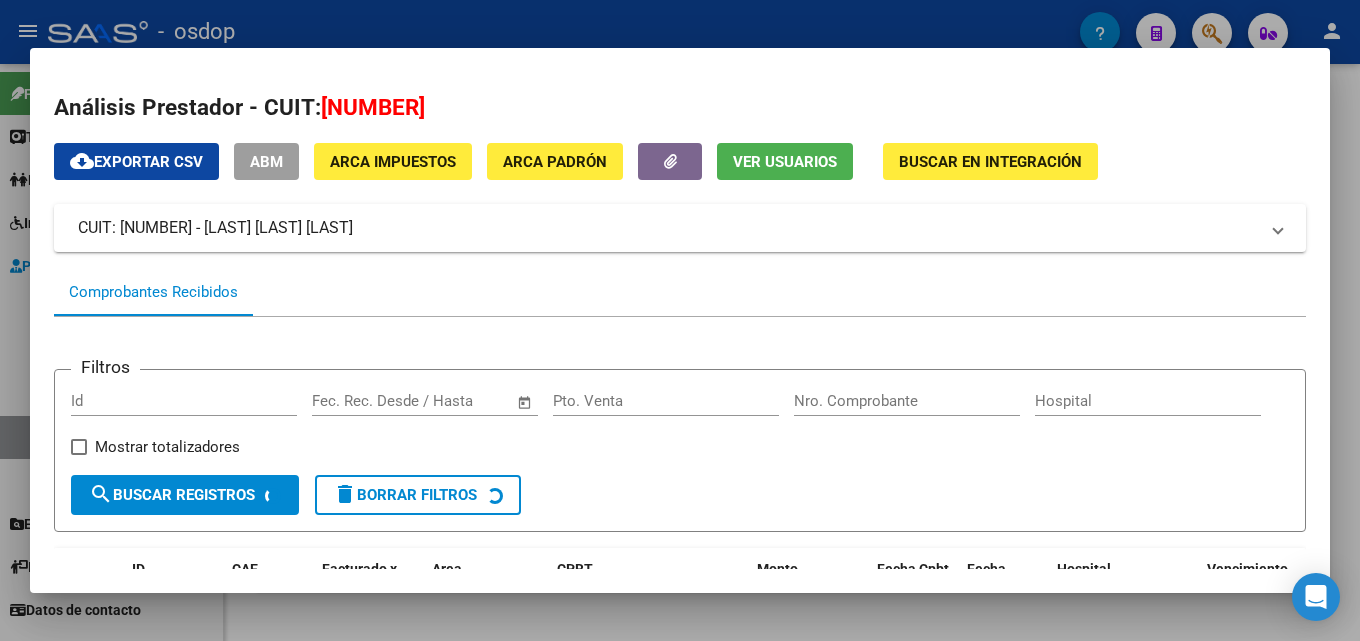 drag, startPoint x: 1355, startPoint y: 218, endPoint x: 1316, endPoint y: 272, distance: 66.61081 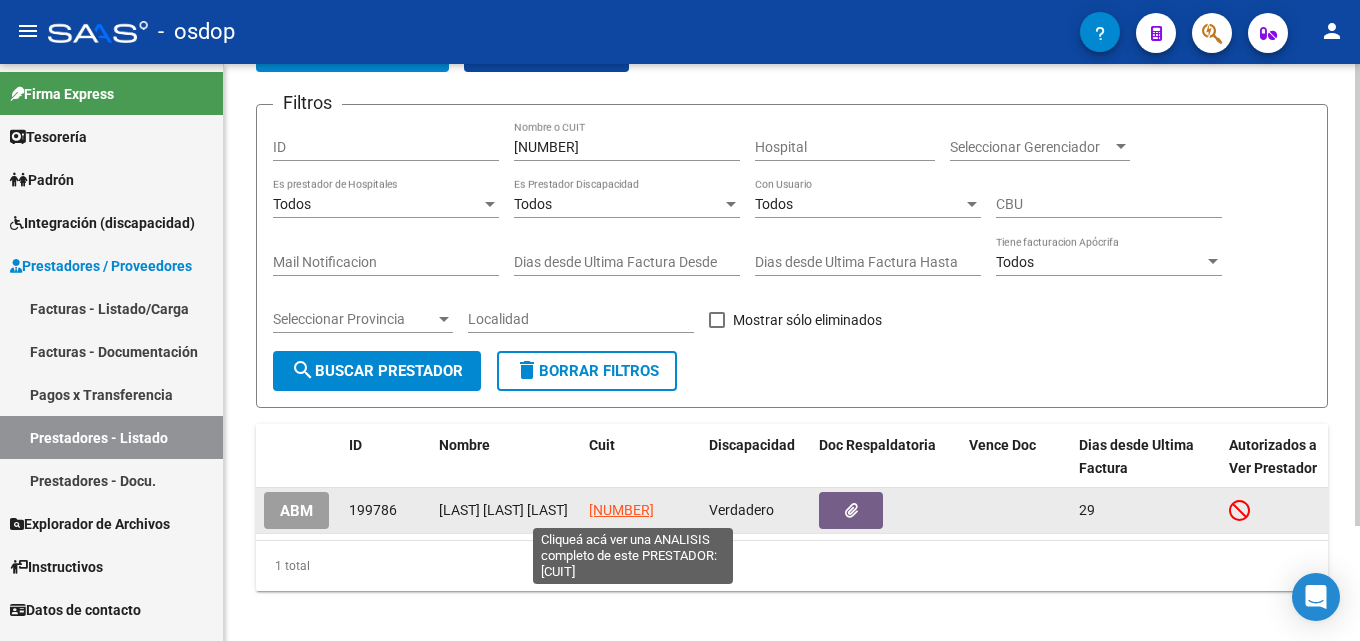 click on "[NUMBER]" 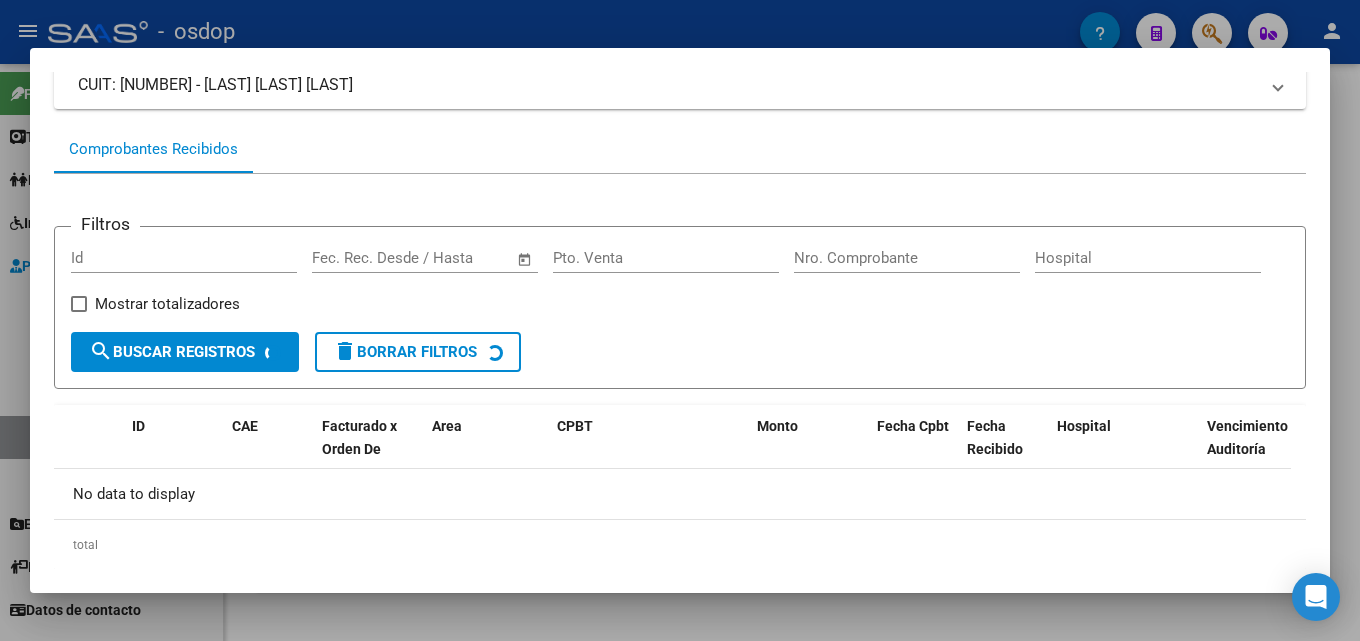 scroll, scrollTop: 148, scrollLeft: 0, axis: vertical 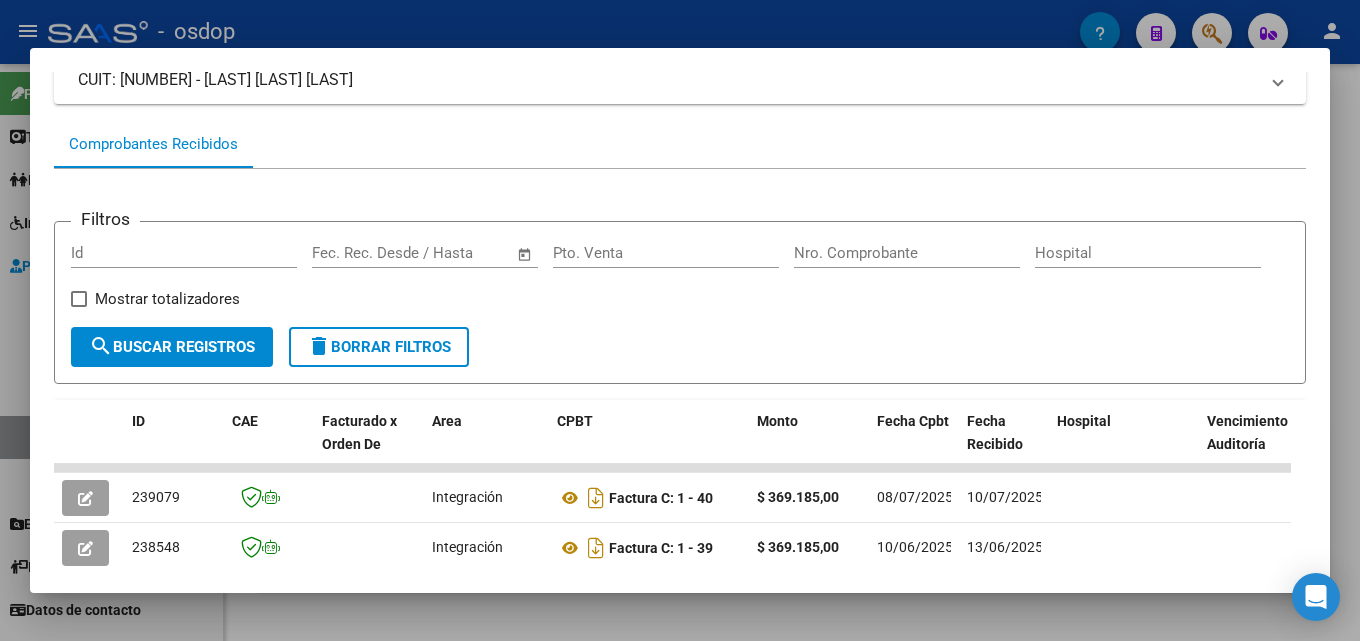 drag, startPoint x: 1353, startPoint y: 322, endPoint x: 1221, endPoint y: 361, distance: 137.64084 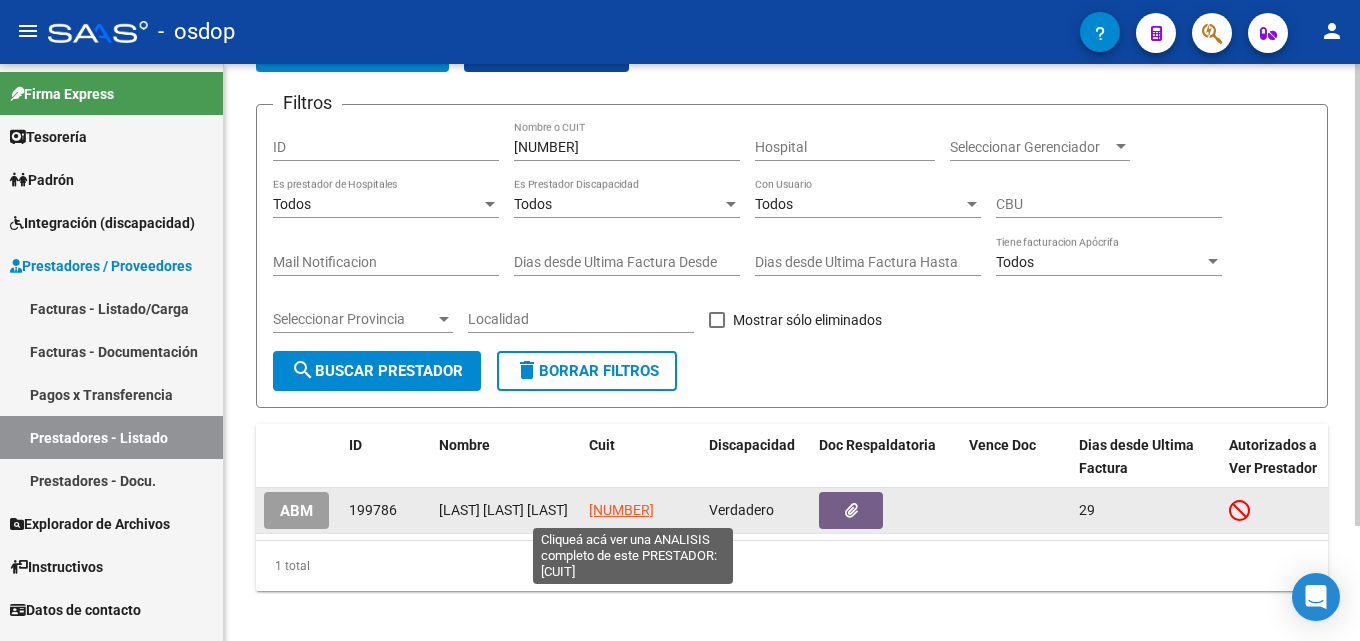 click on "[NUMBER]" 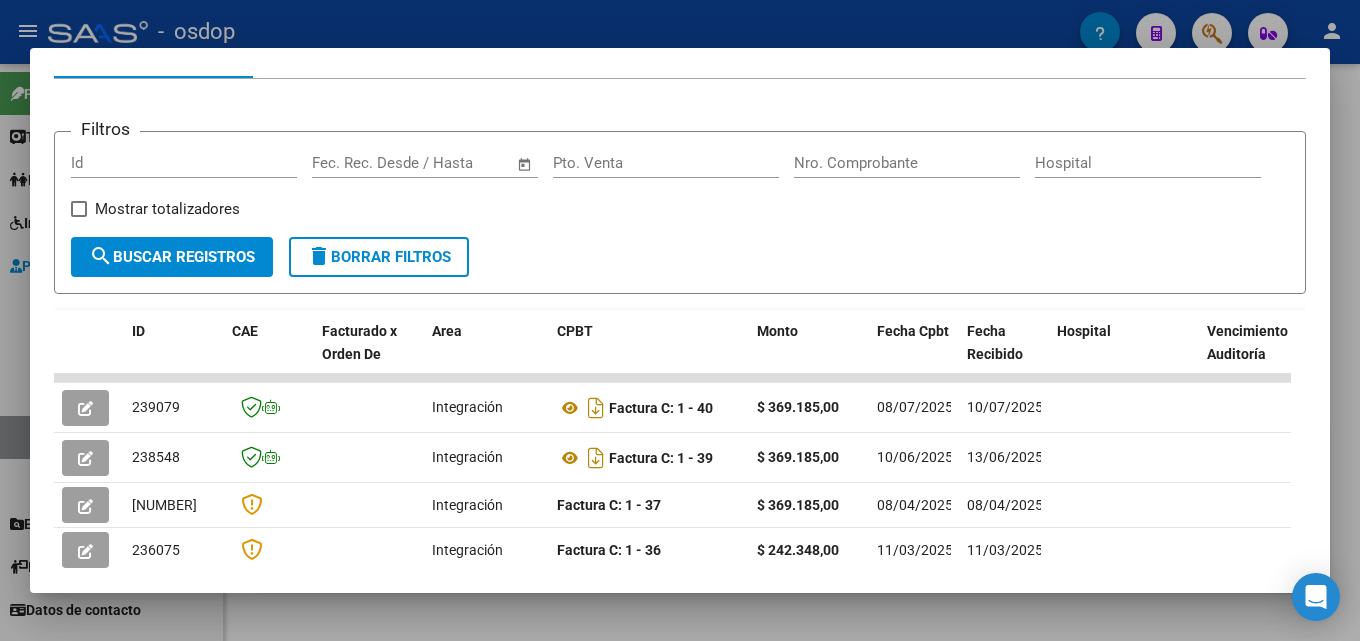 scroll, scrollTop: 245, scrollLeft: 0, axis: vertical 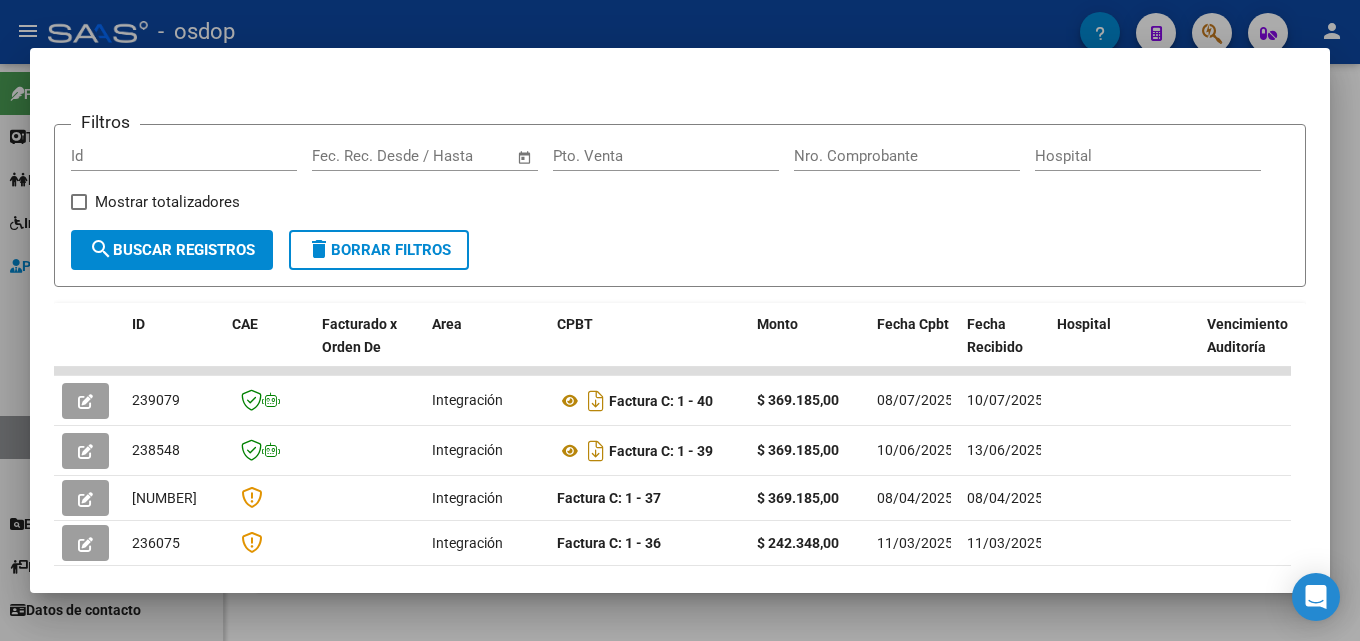 click at bounding box center (680, 320) 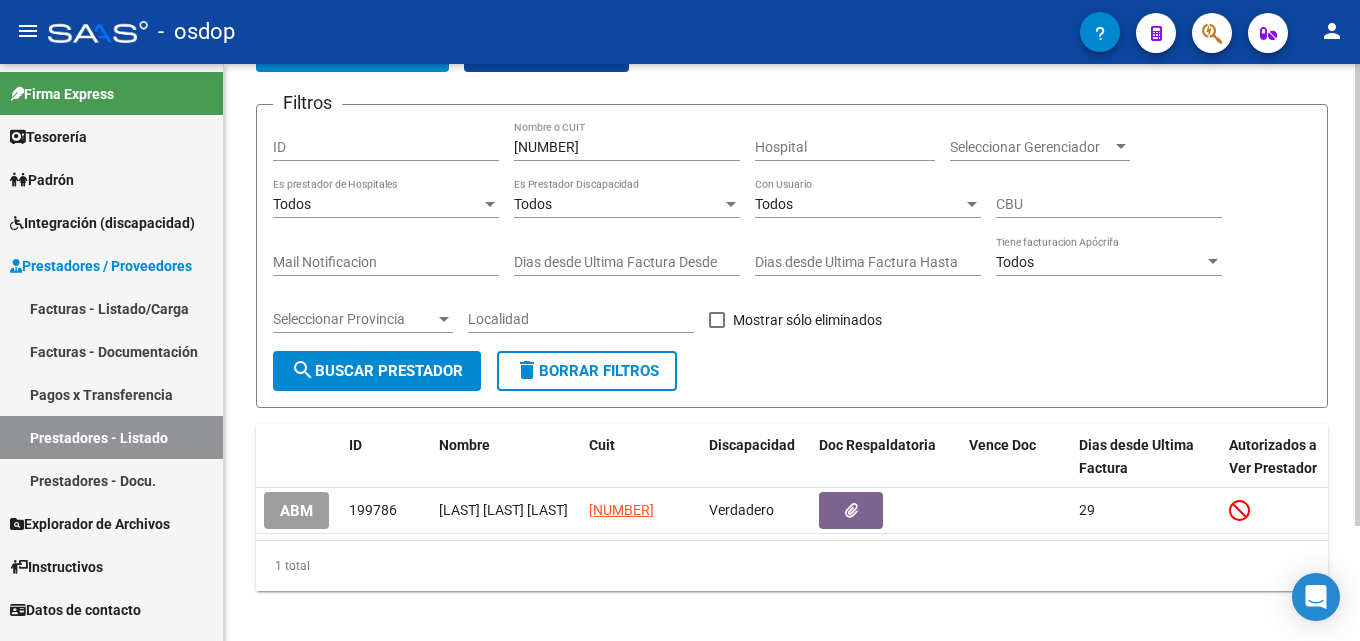 click on "[NUMBER]" at bounding box center (627, 147) 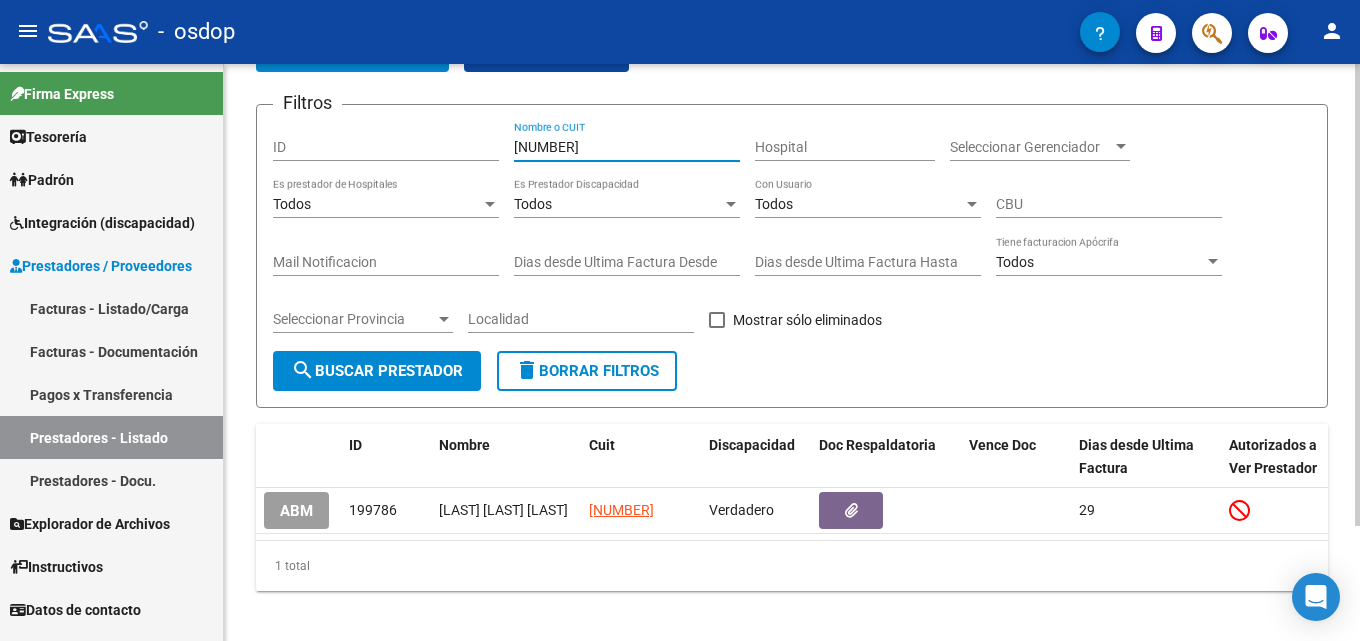 click on "[NUMBER]" at bounding box center (627, 147) 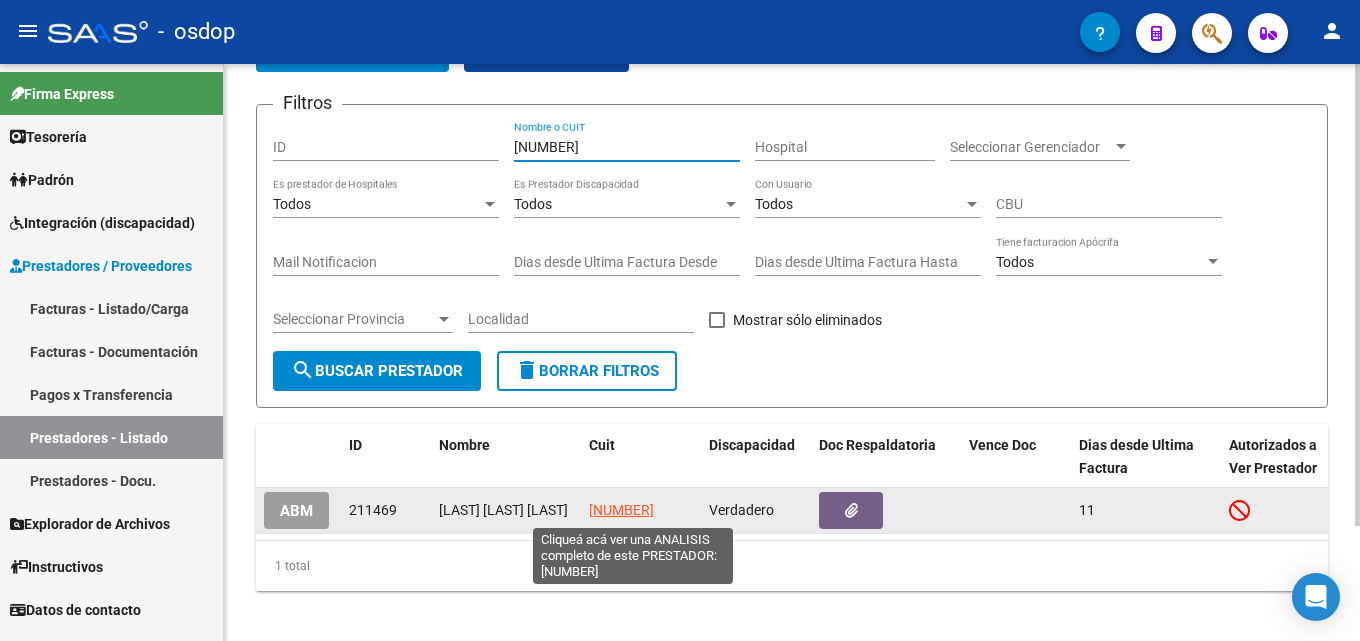 type on "[NUMBER]" 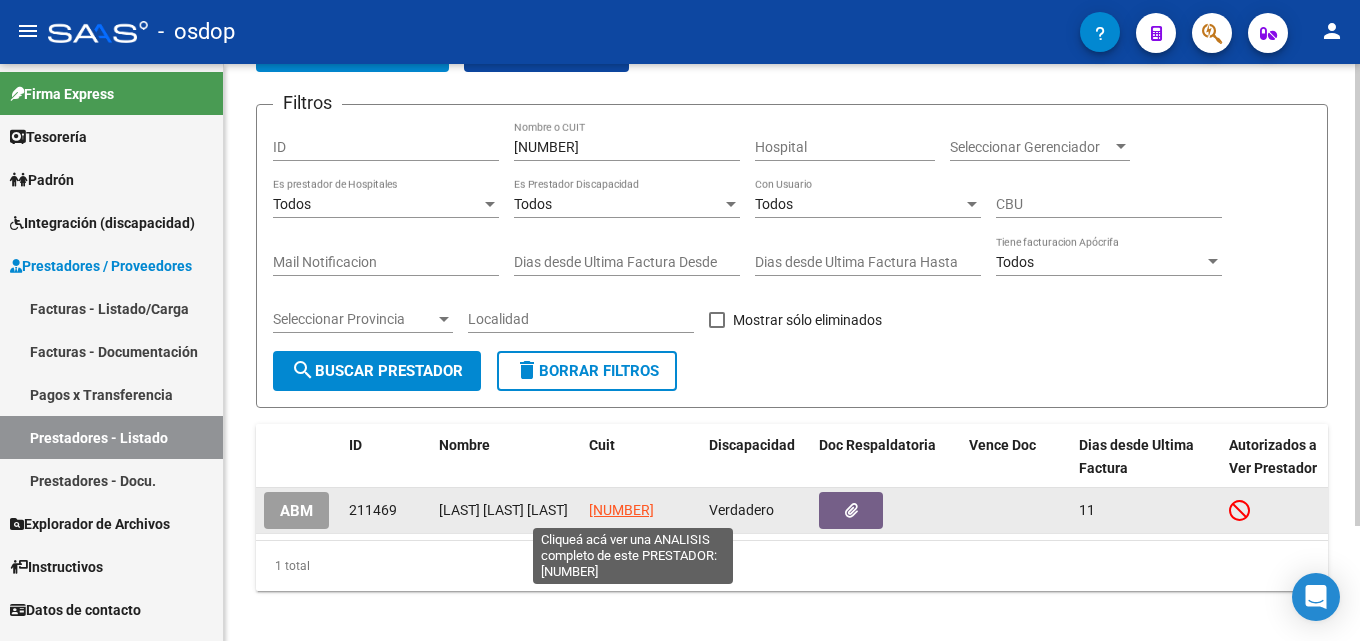 click on "[NUMBER]" 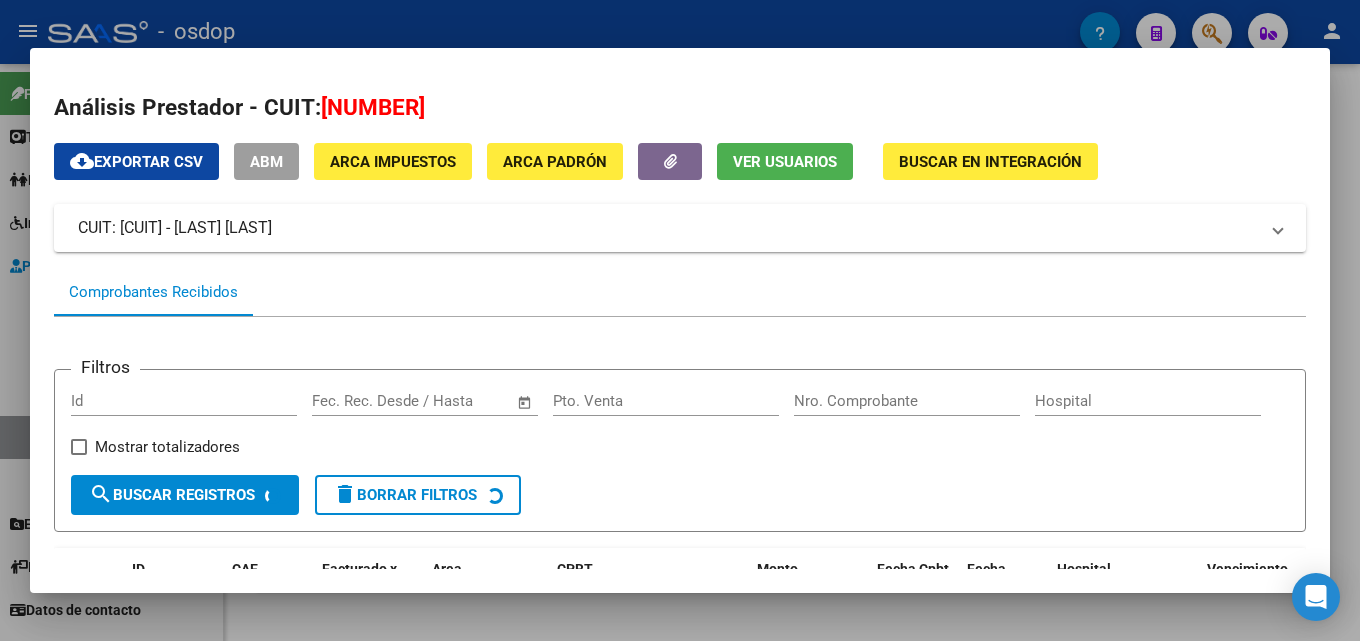 click at bounding box center [680, 320] 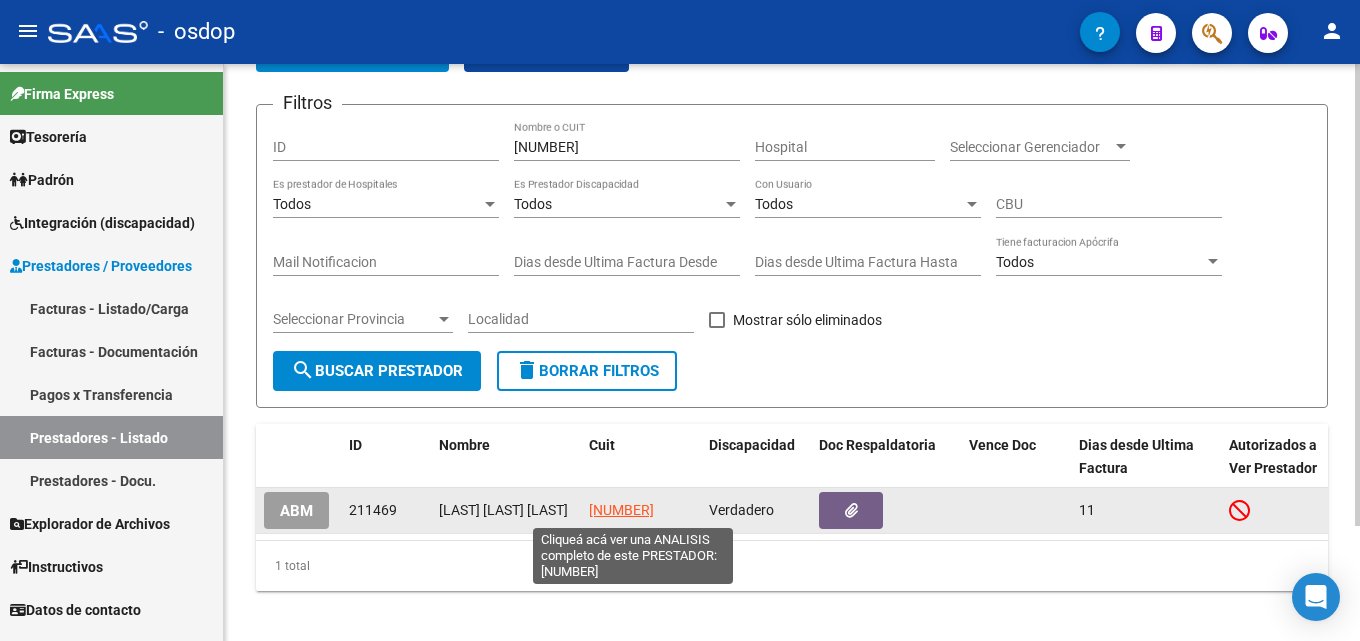 click on "[NUMBER]" 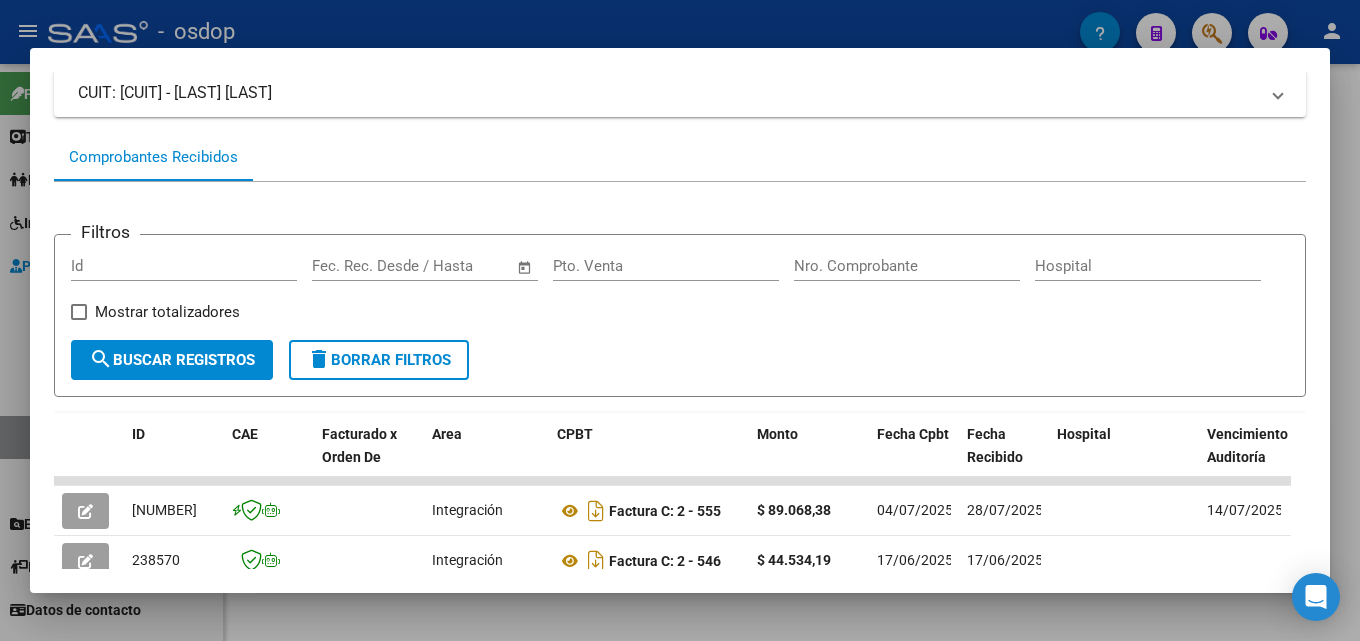 scroll, scrollTop: 232, scrollLeft: 0, axis: vertical 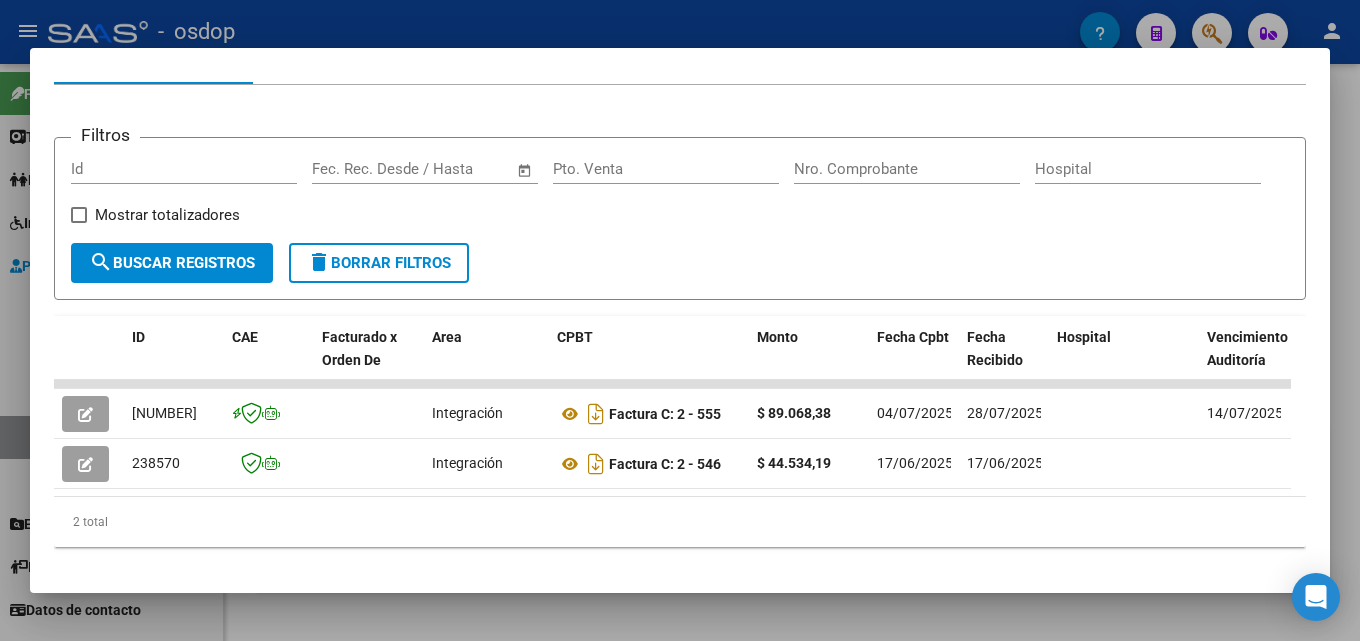 click at bounding box center (680, 320) 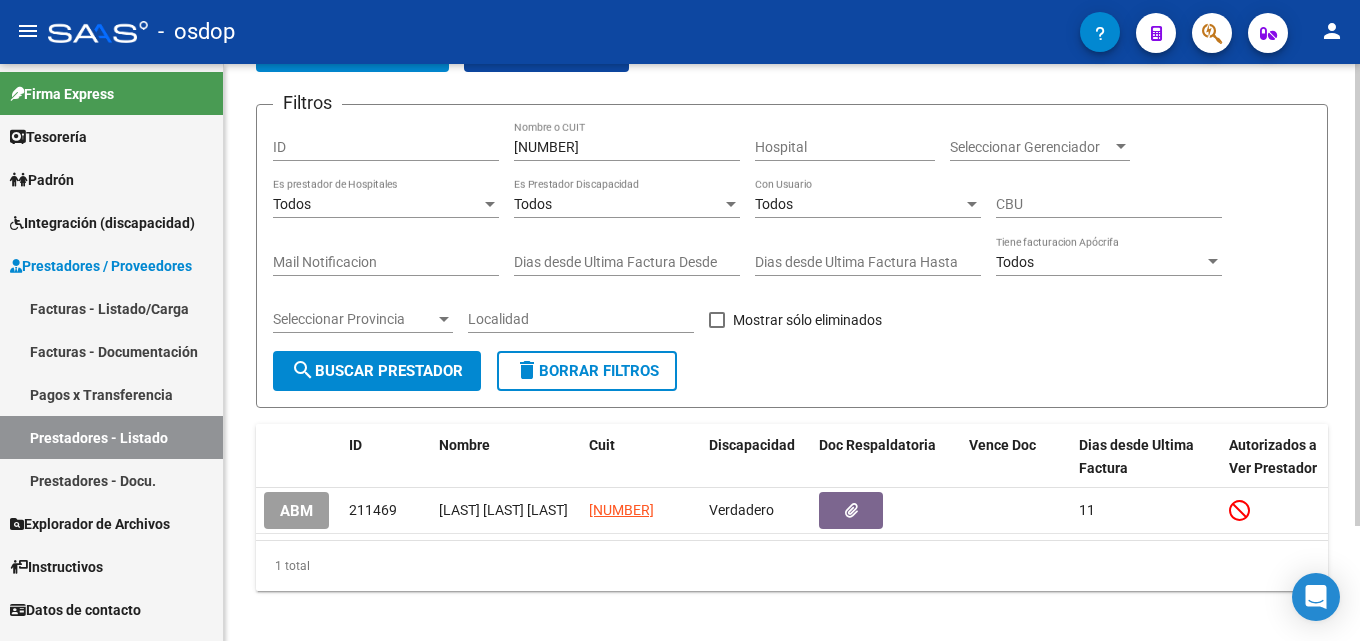 click on "[NUMBER]" at bounding box center (627, 147) 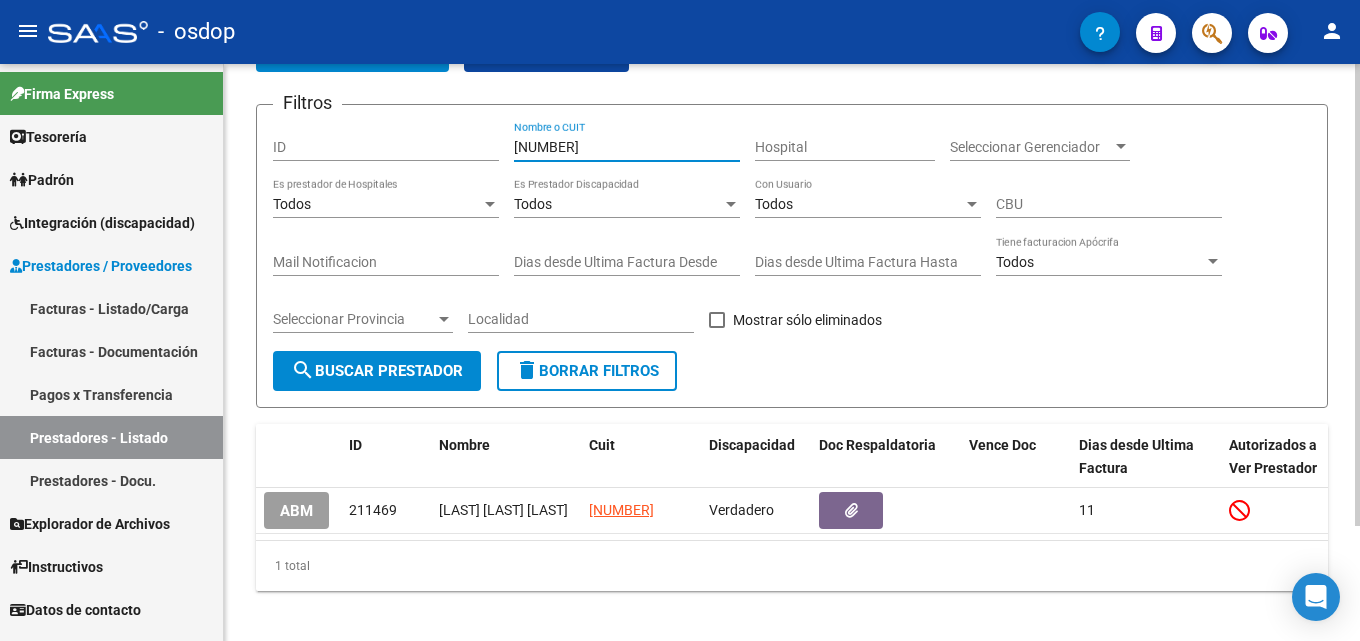click on "[NUMBER]" at bounding box center (627, 147) 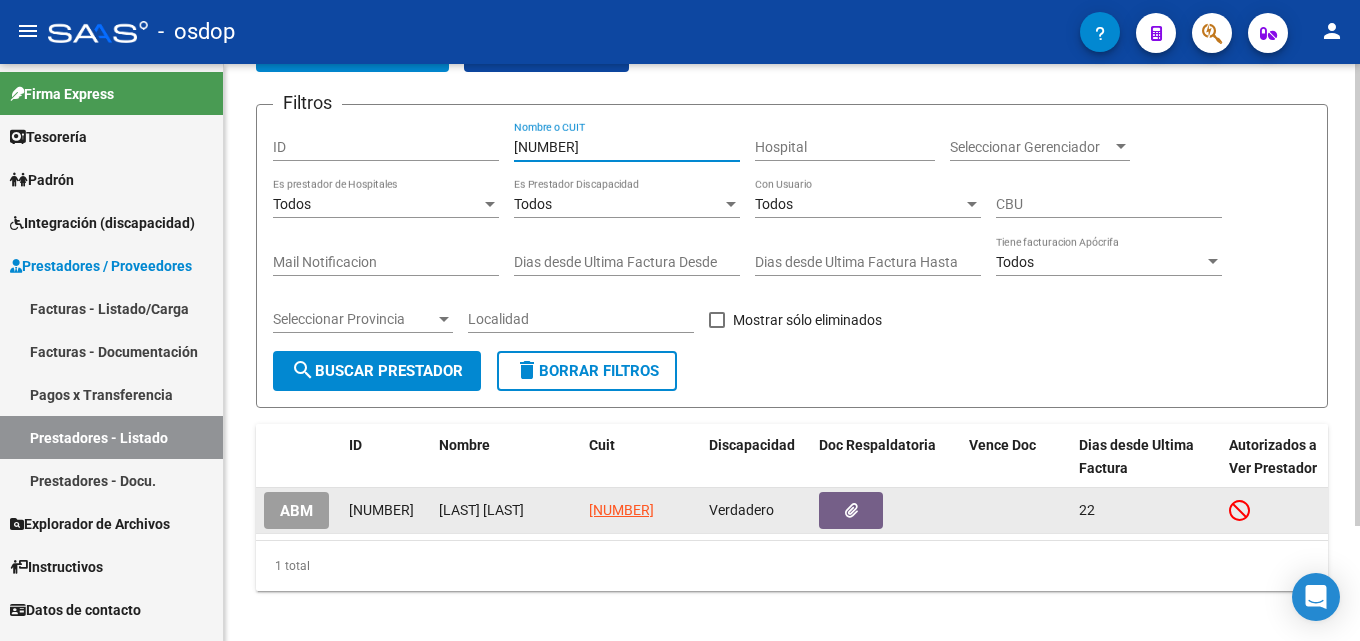 type on "[NUMBER]" 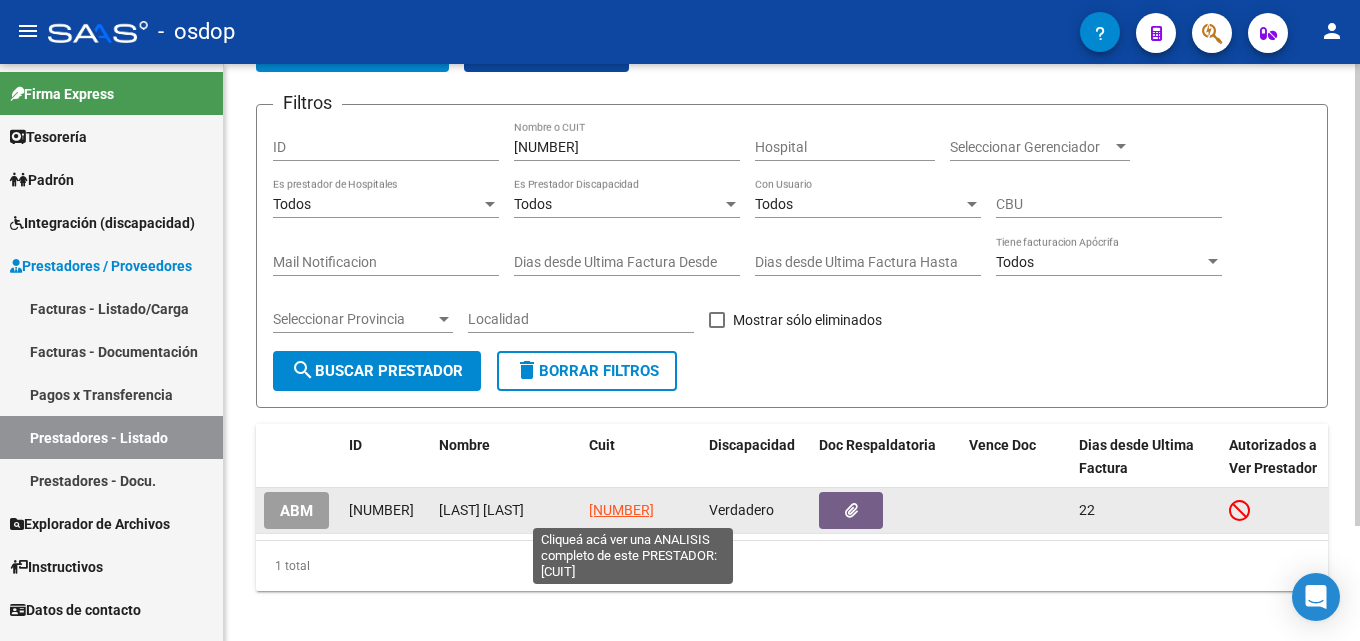 click on "[NUMBER]" 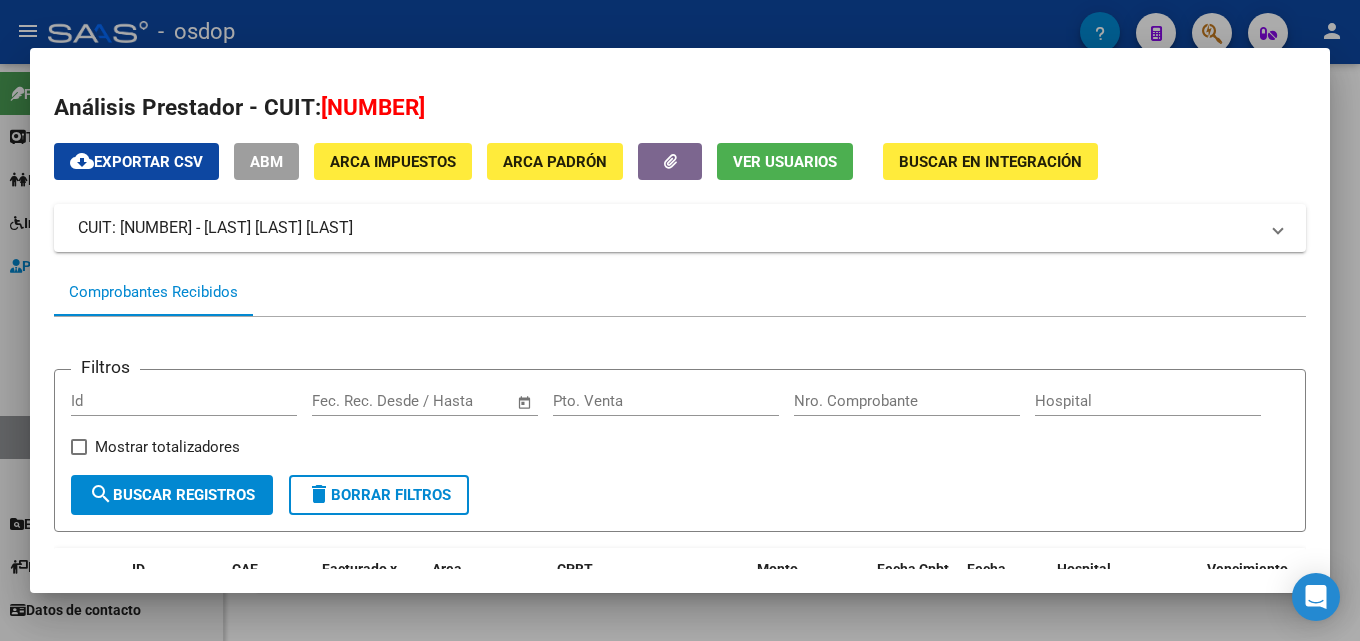 click at bounding box center (680, 320) 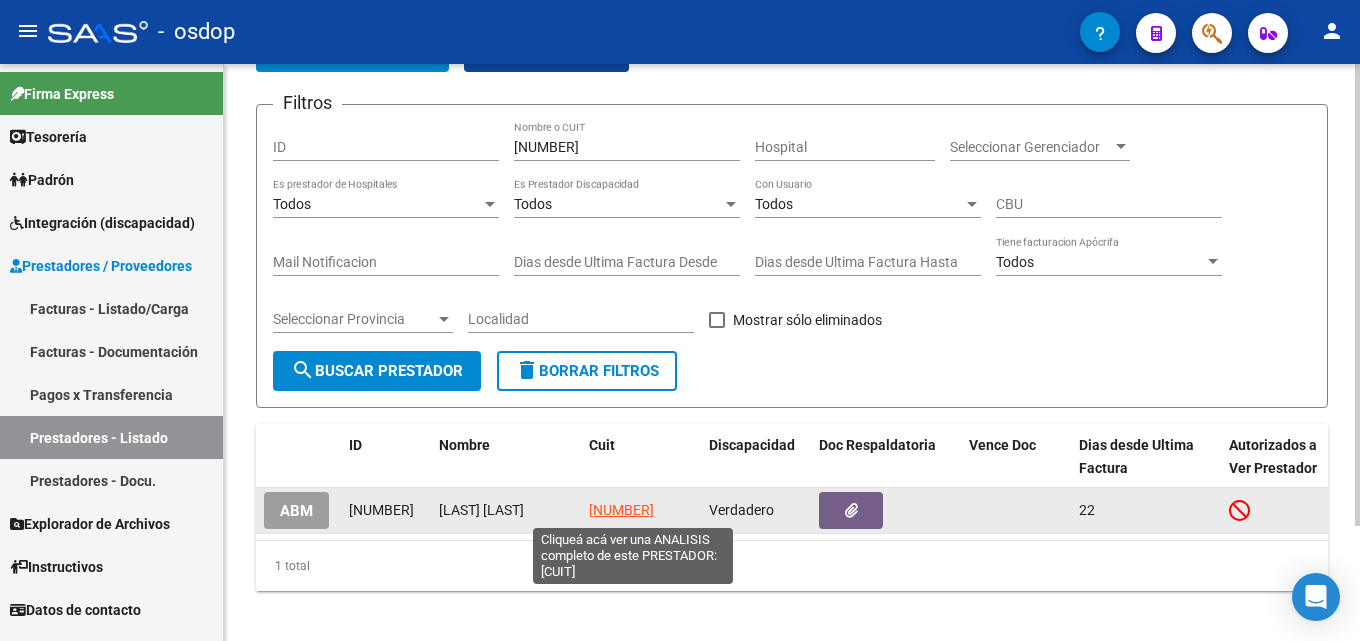 click on "[NUMBER]" 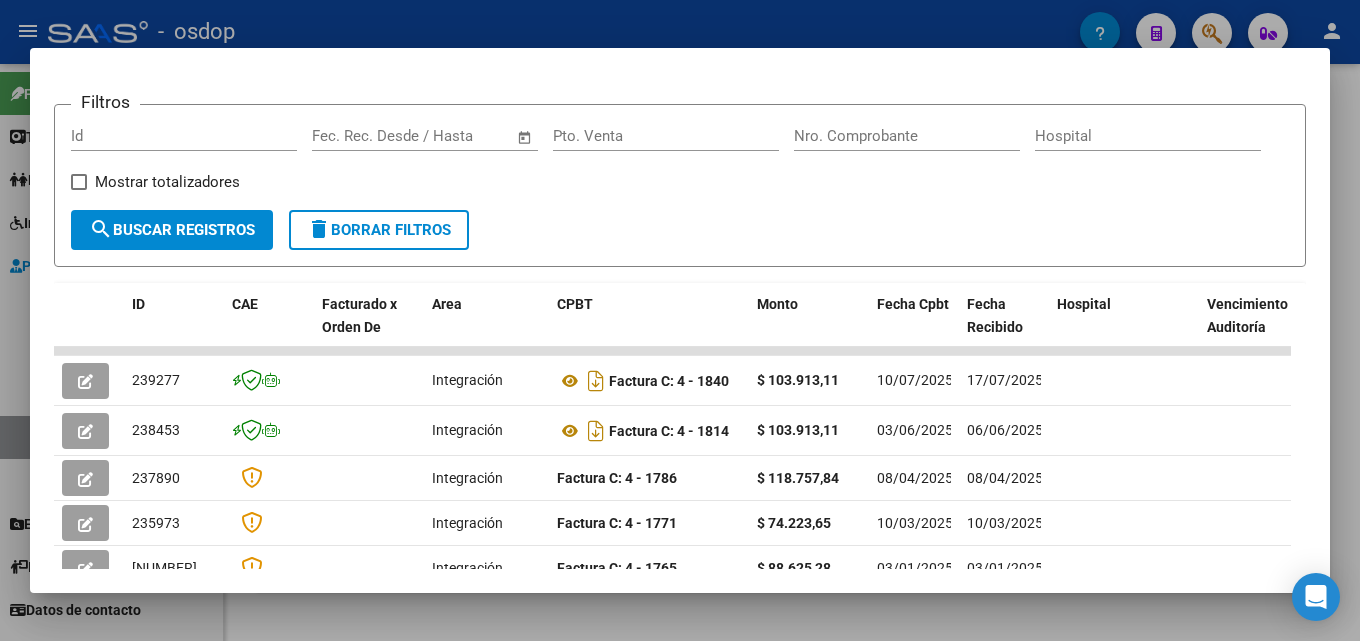 scroll, scrollTop: 269, scrollLeft: 0, axis: vertical 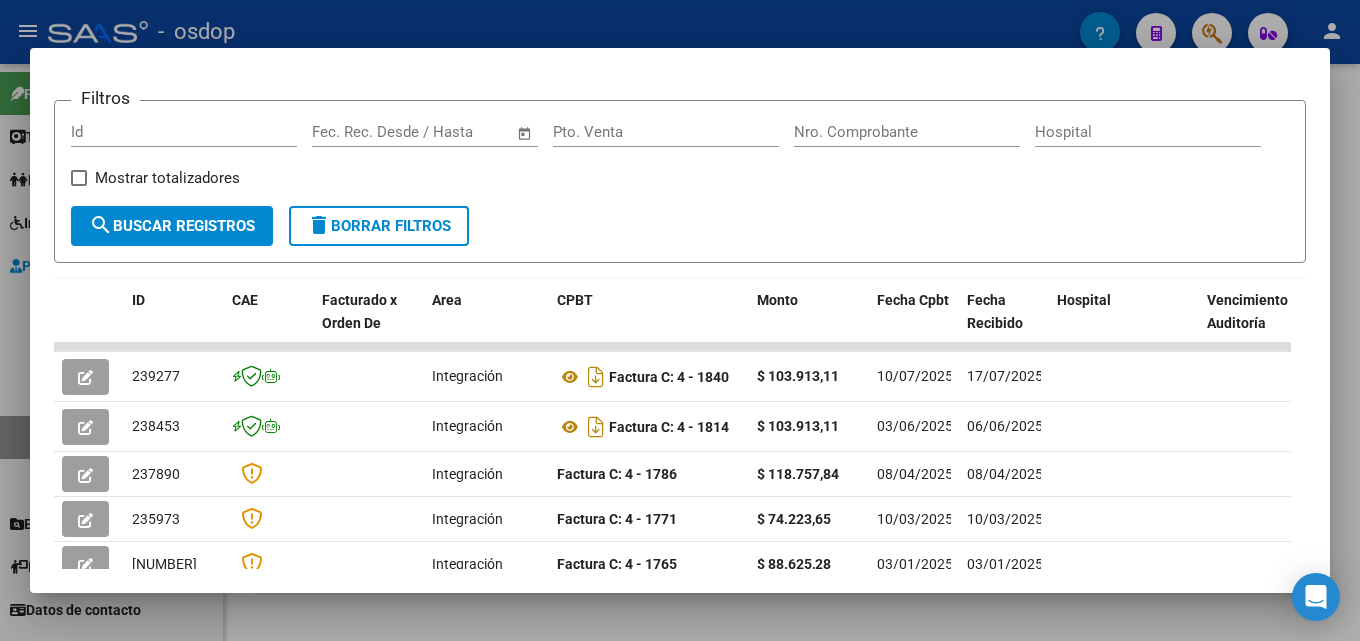 click at bounding box center (680, 320) 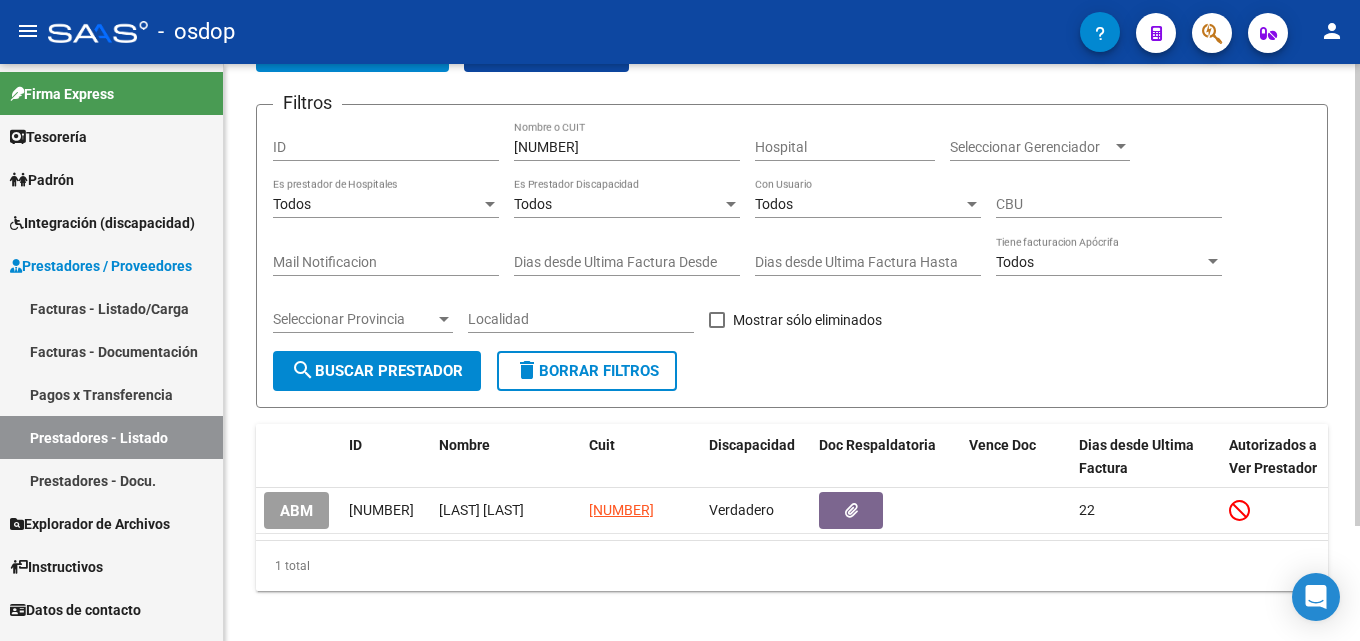 click on "[NUMBER]" at bounding box center [627, 147] 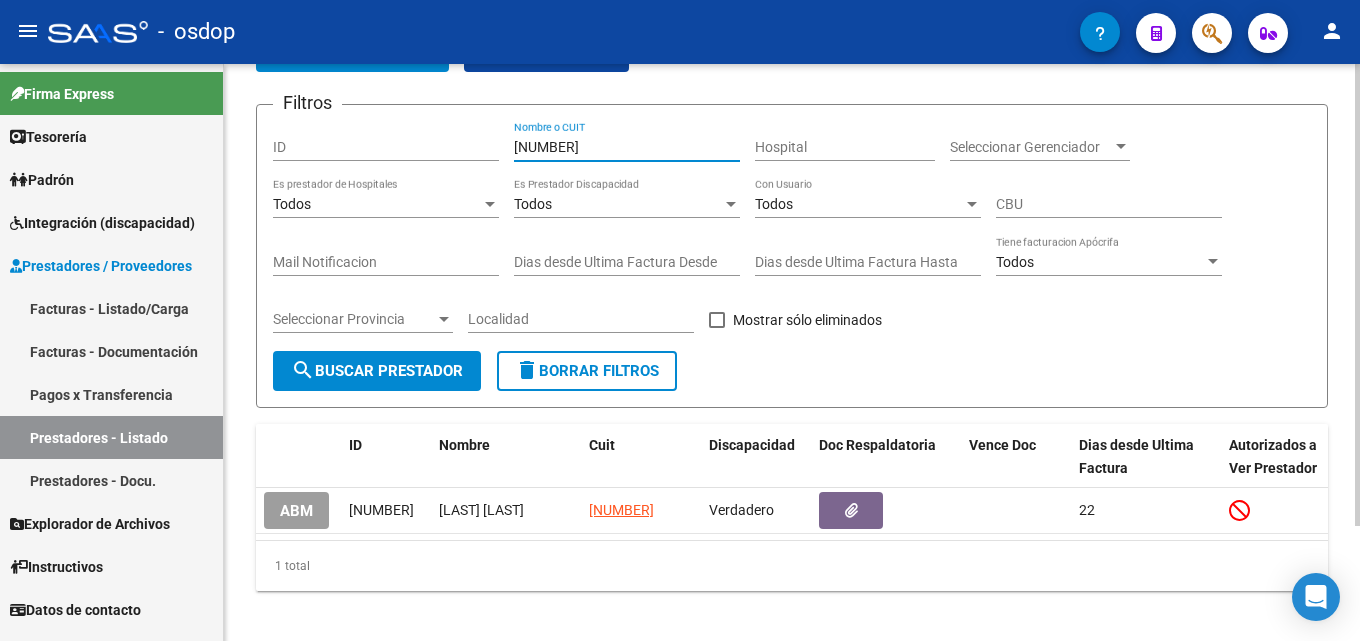 click on "[NUMBER]" at bounding box center (627, 147) 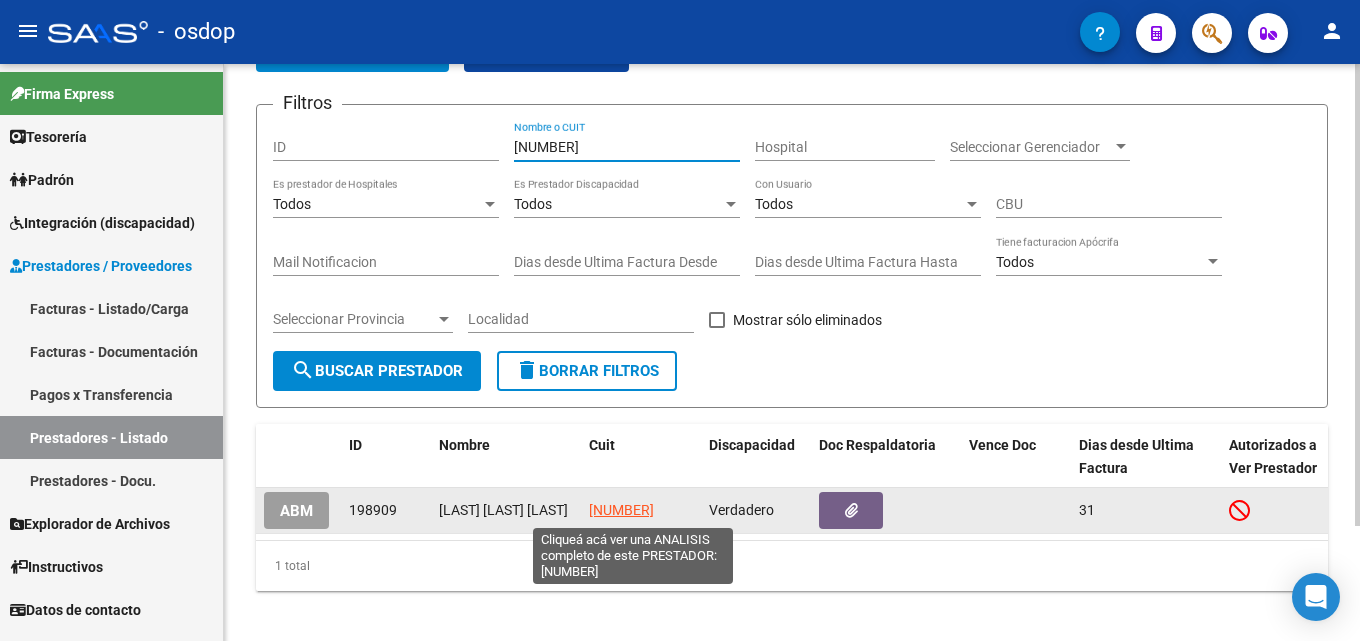 type on "[NUMBER]" 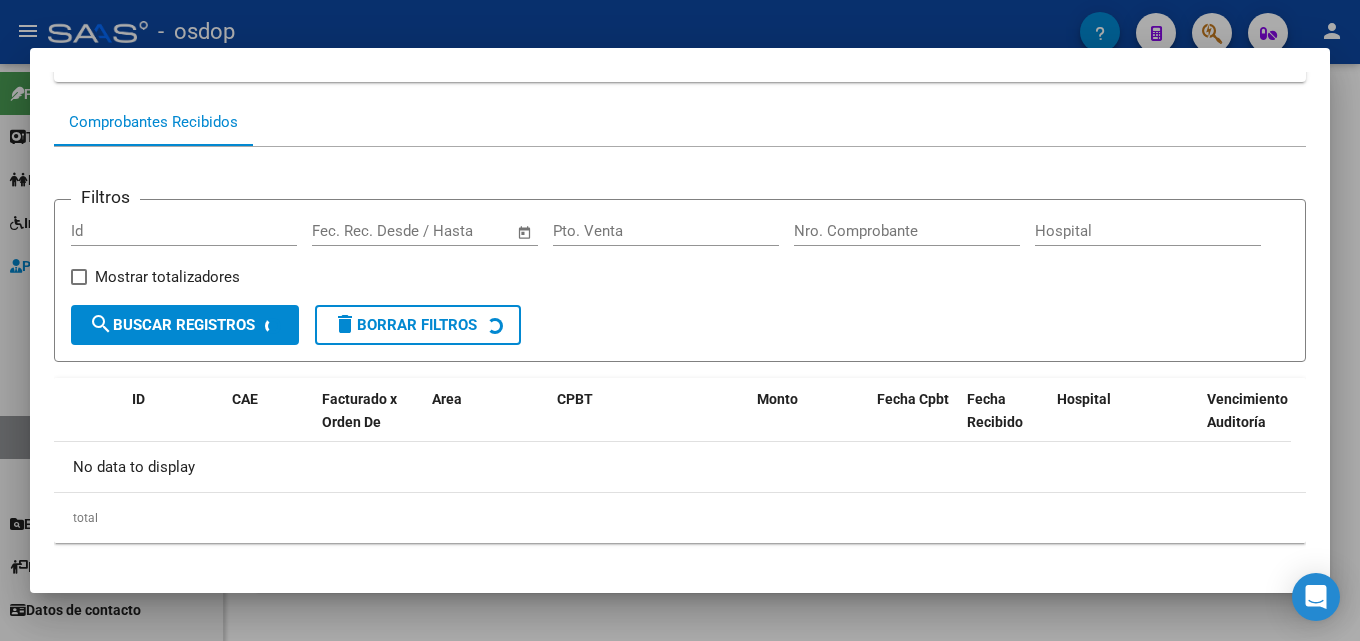 scroll, scrollTop: 175, scrollLeft: 0, axis: vertical 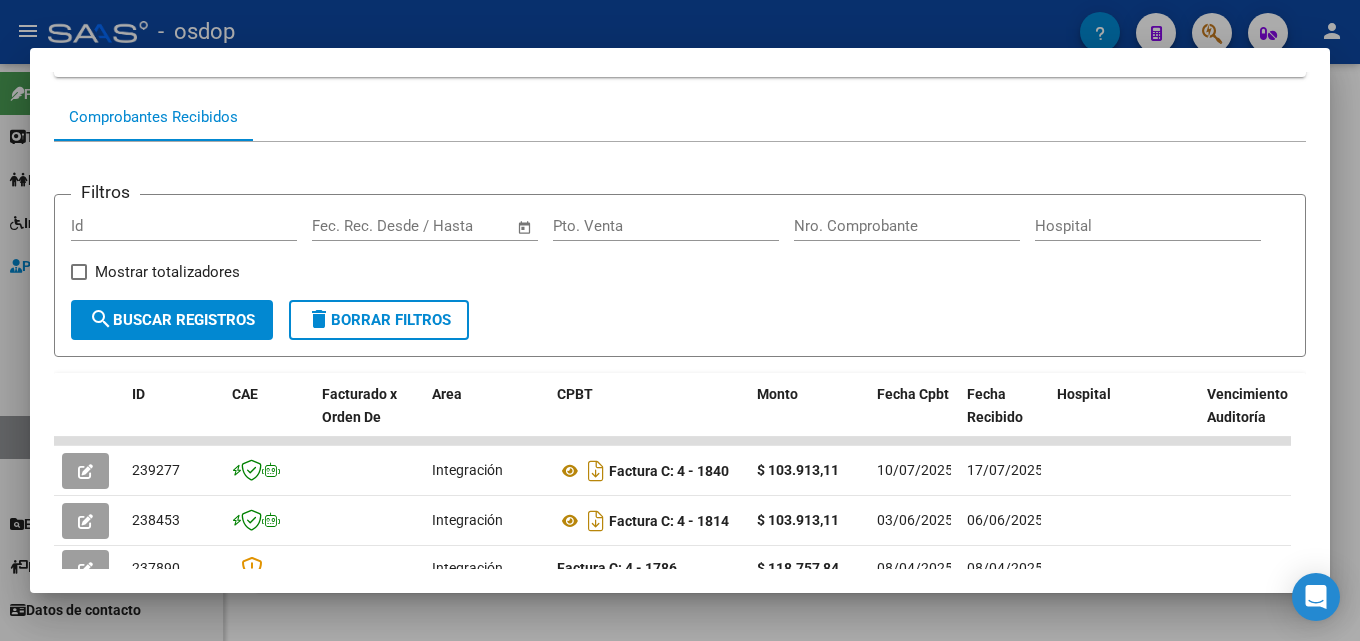 click at bounding box center (680, 320) 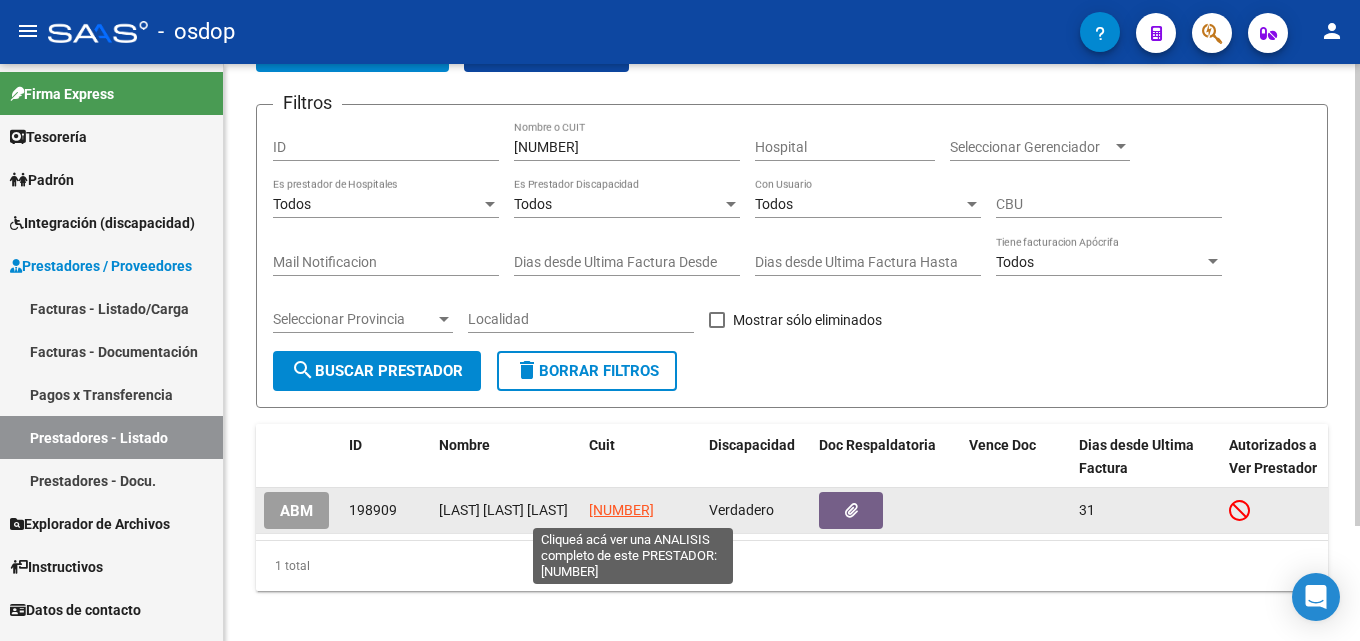 click on "[NUMBER]" 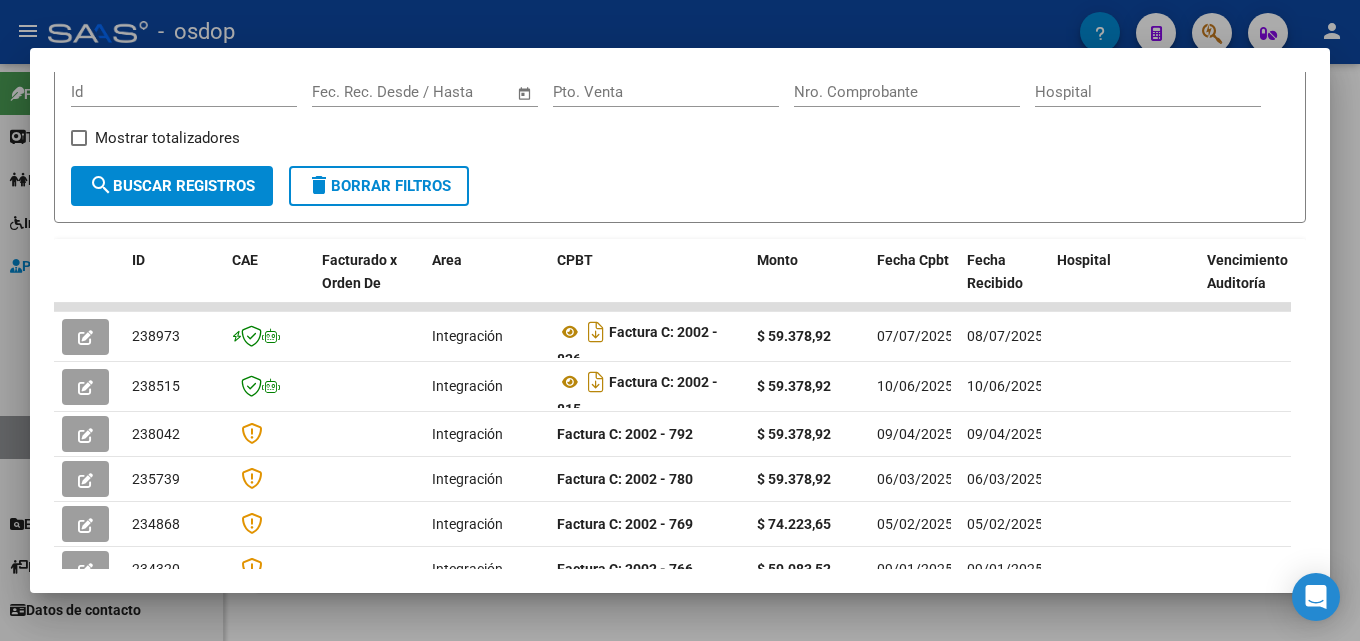 scroll, scrollTop: 311, scrollLeft: 0, axis: vertical 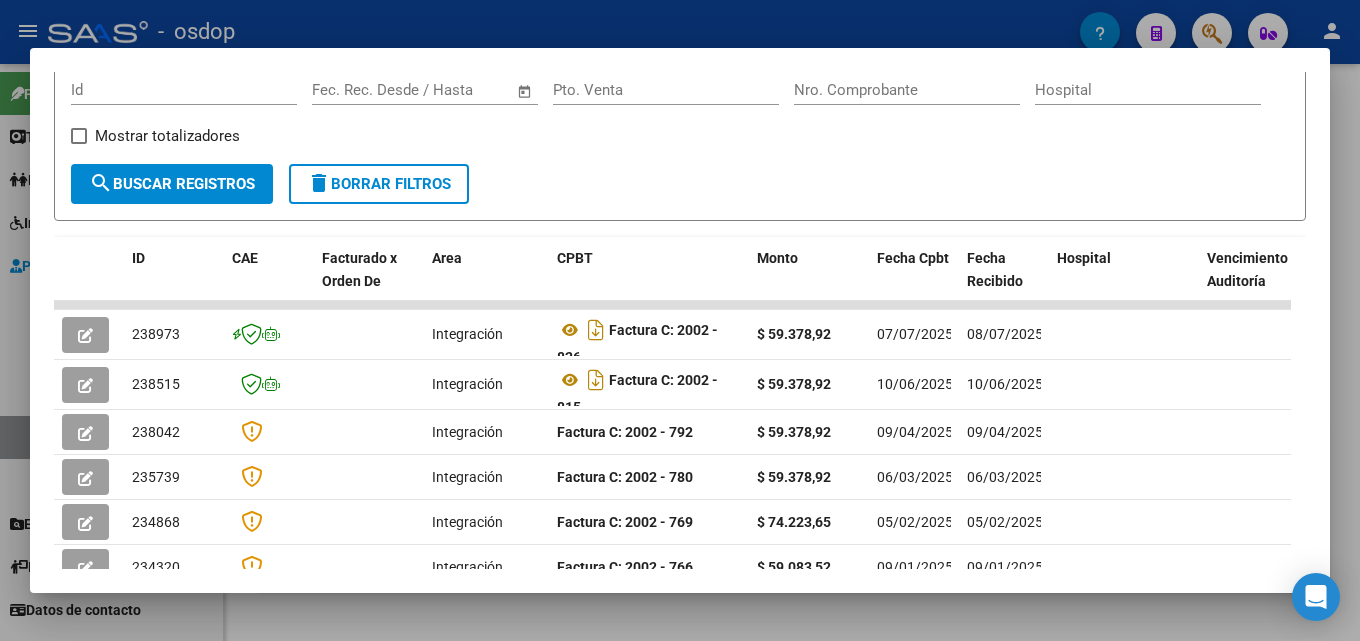 click at bounding box center [680, 320] 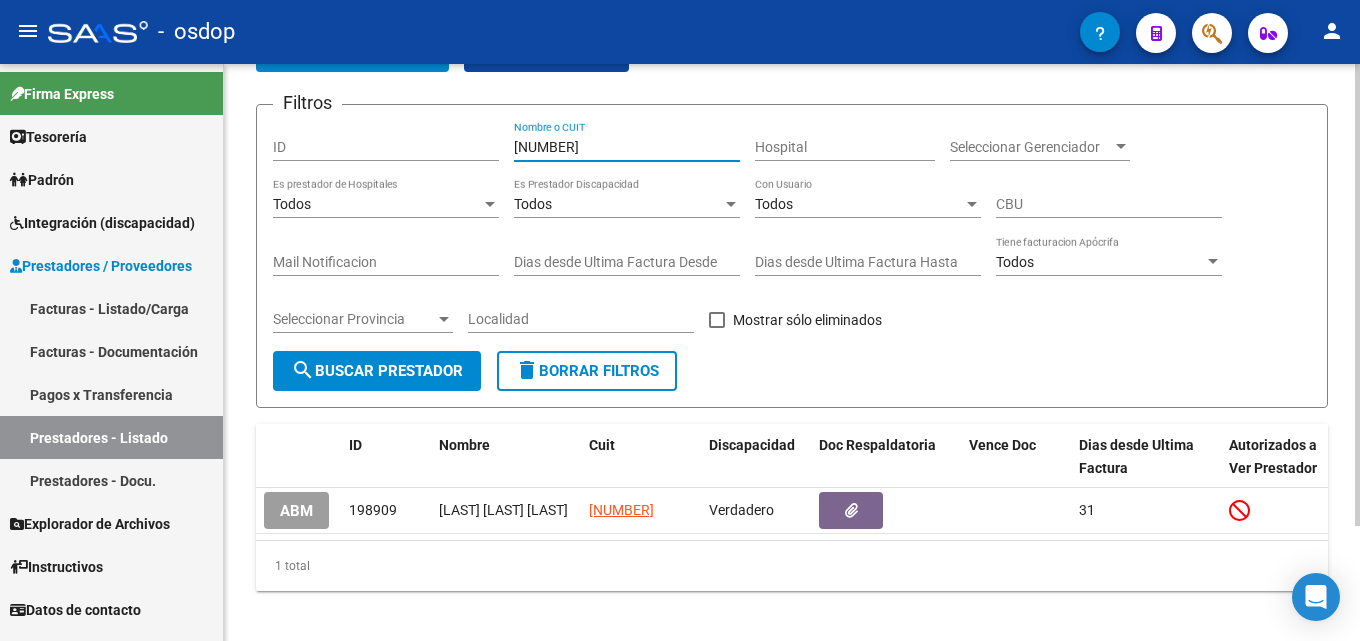 click on "[NUMBER]" at bounding box center [627, 147] 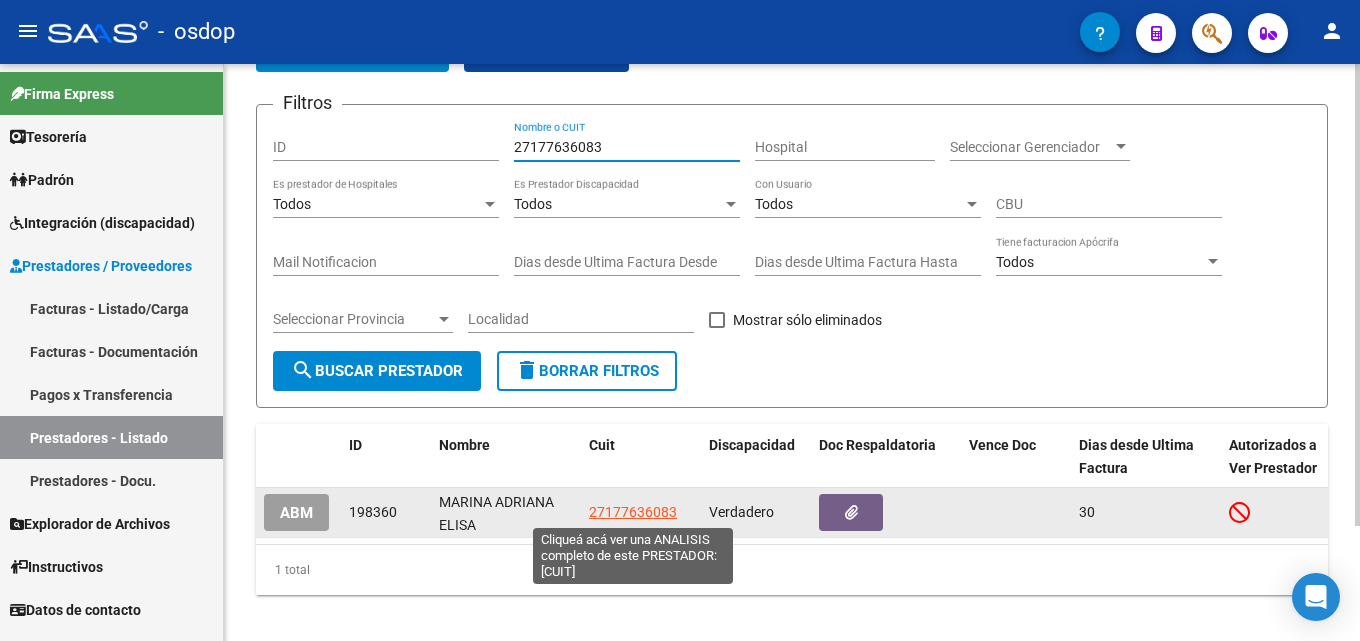 type on "27177636083" 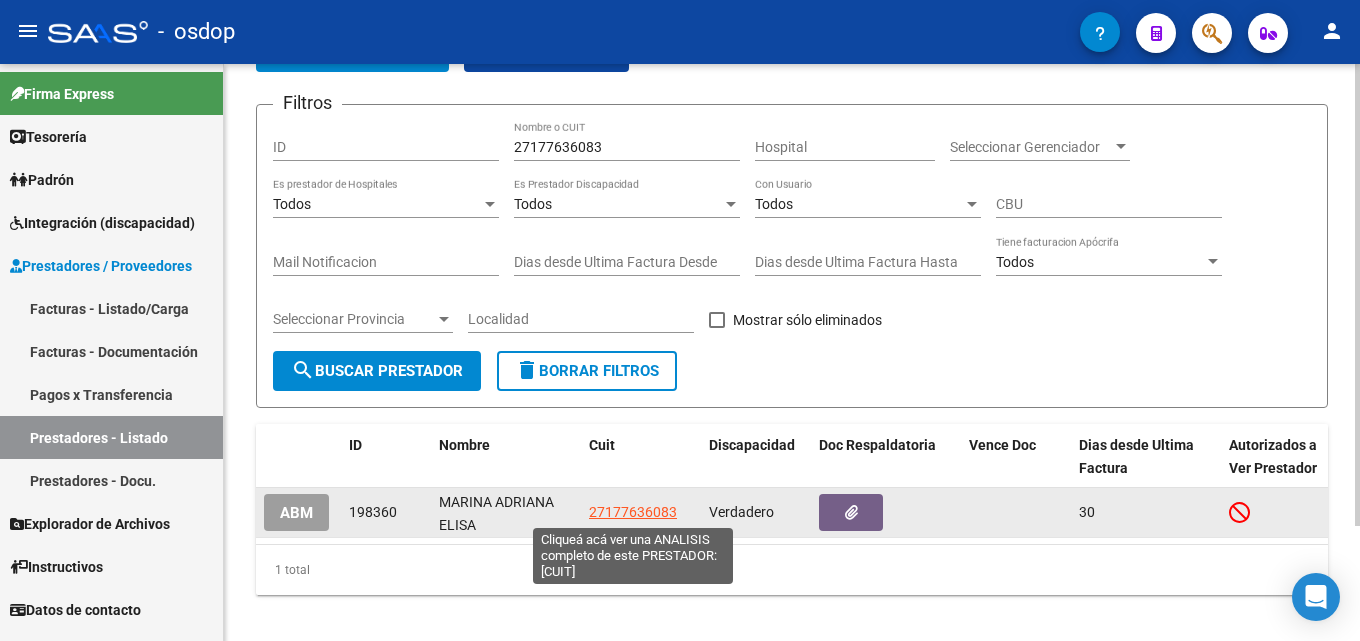 click on "27177636083" 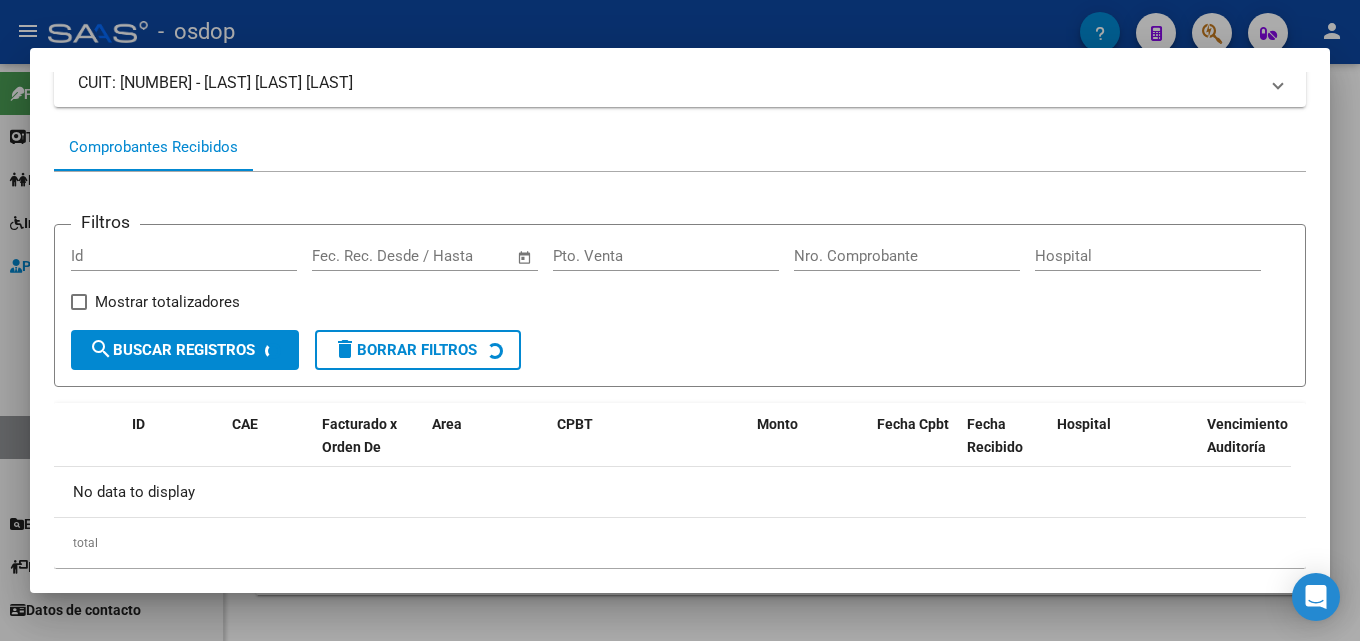 scroll, scrollTop: 148, scrollLeft: 0, axis: vertical 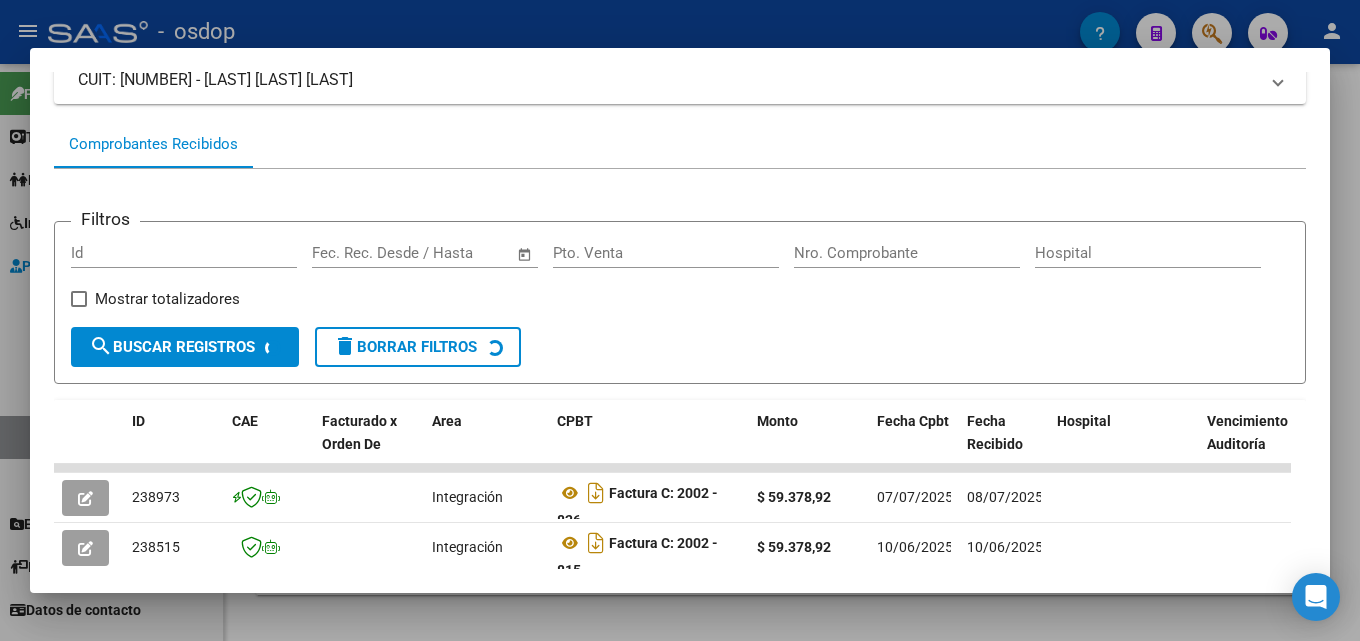 click at bounding box center (680, 320) 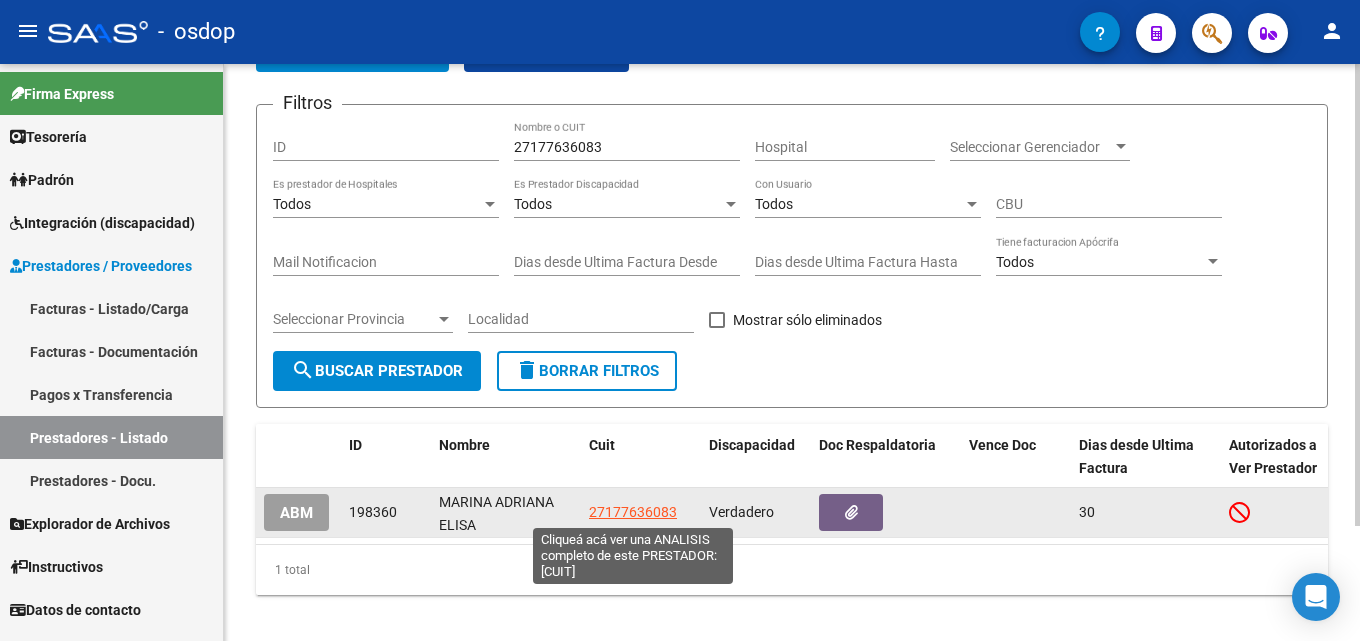 click on "27177636083" 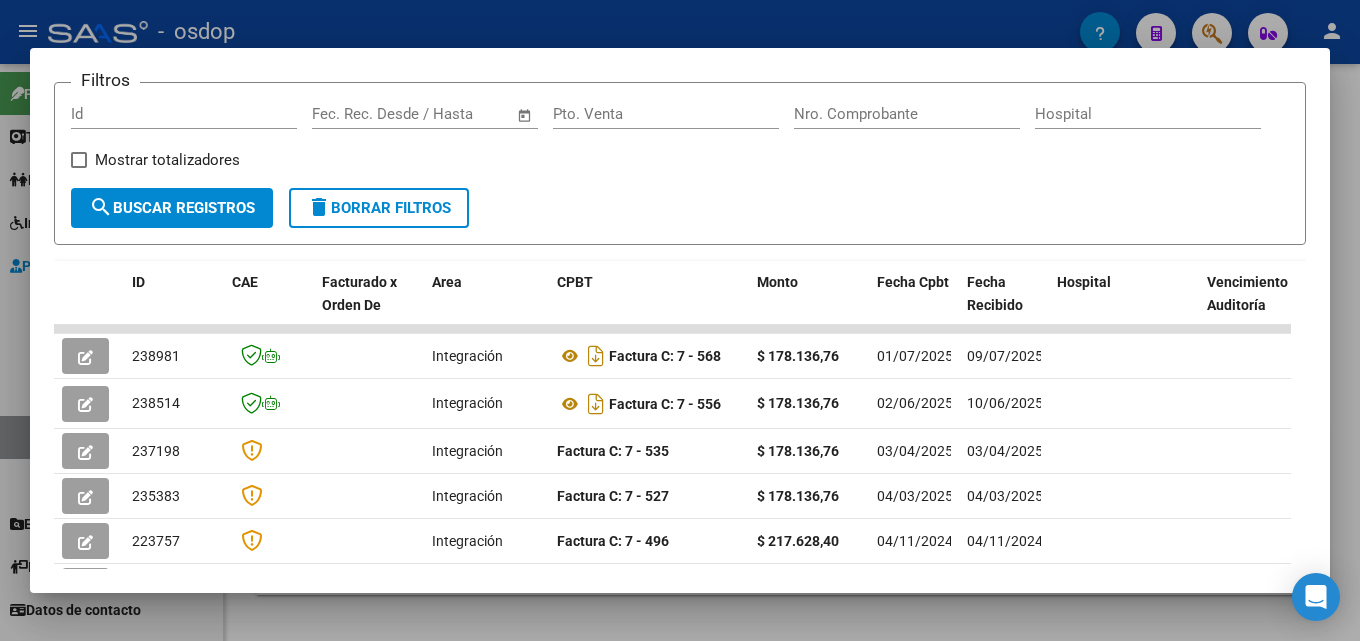scroll, scrollTop: 289, scrollLeft: 0, axis: vertical 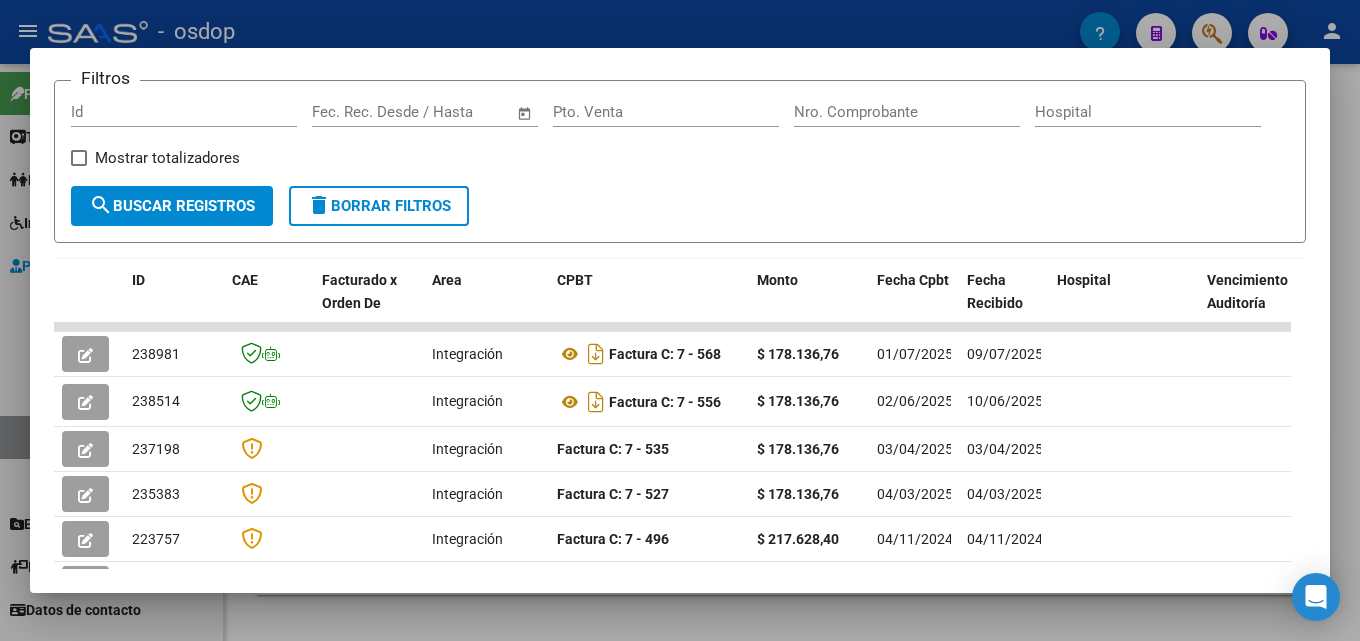 click at bounding box center [680, 320] 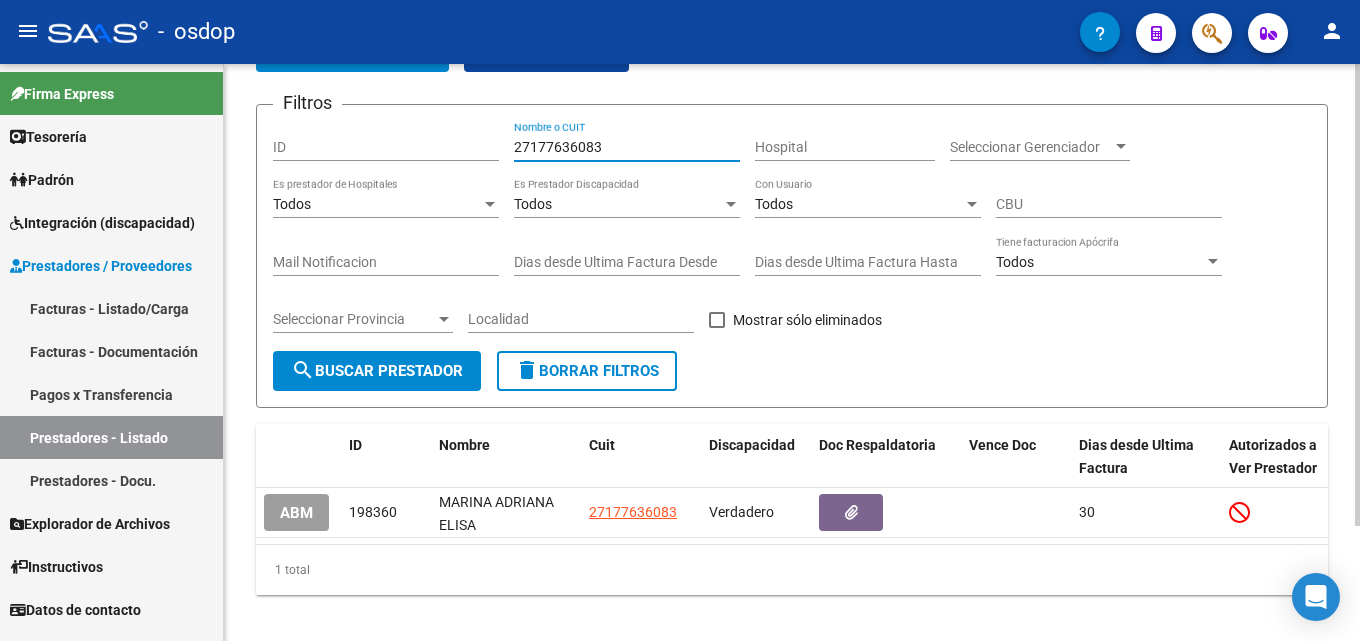 click on "27177636083" at bounding box center (627, 147) 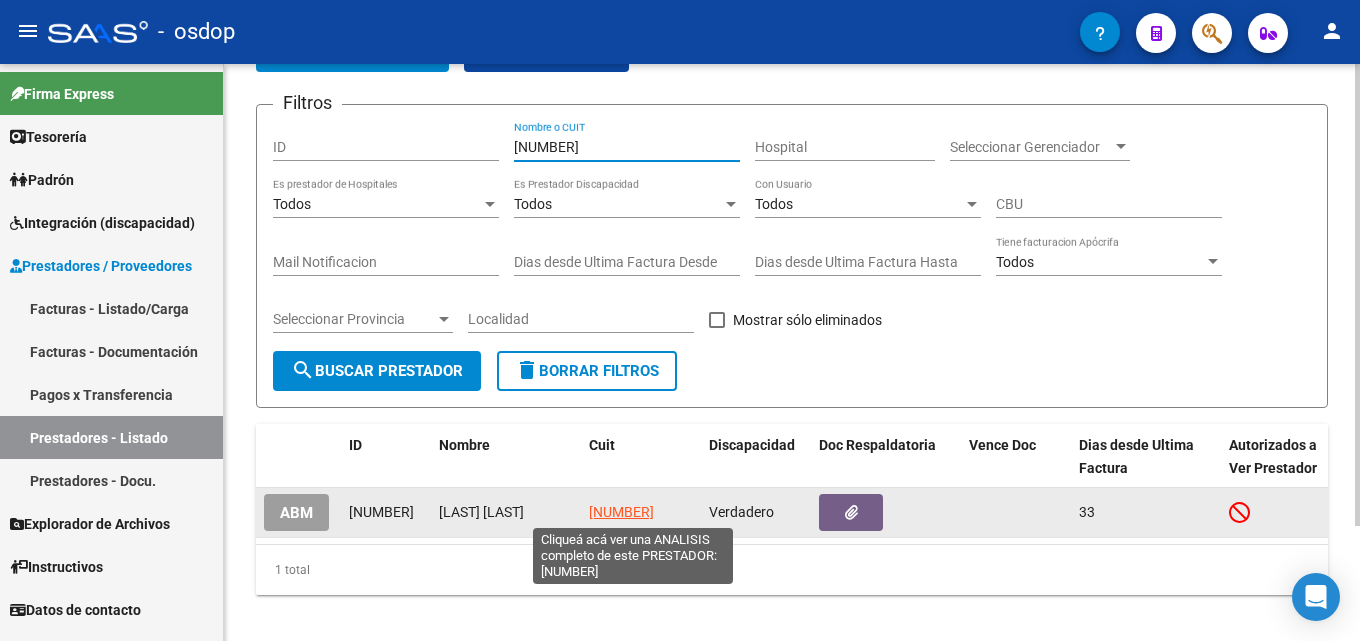 type on "[NUMBER]" 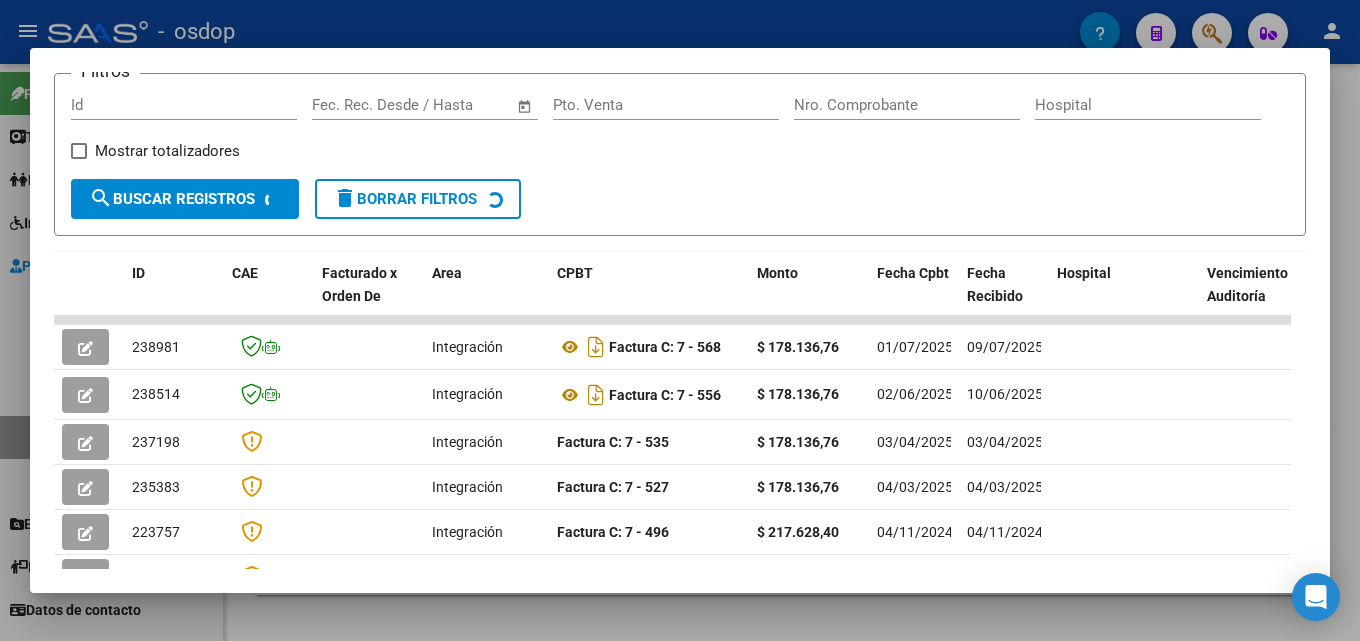 scroll, scrollTop: 314, scrollLeft: 0, axis: vertical 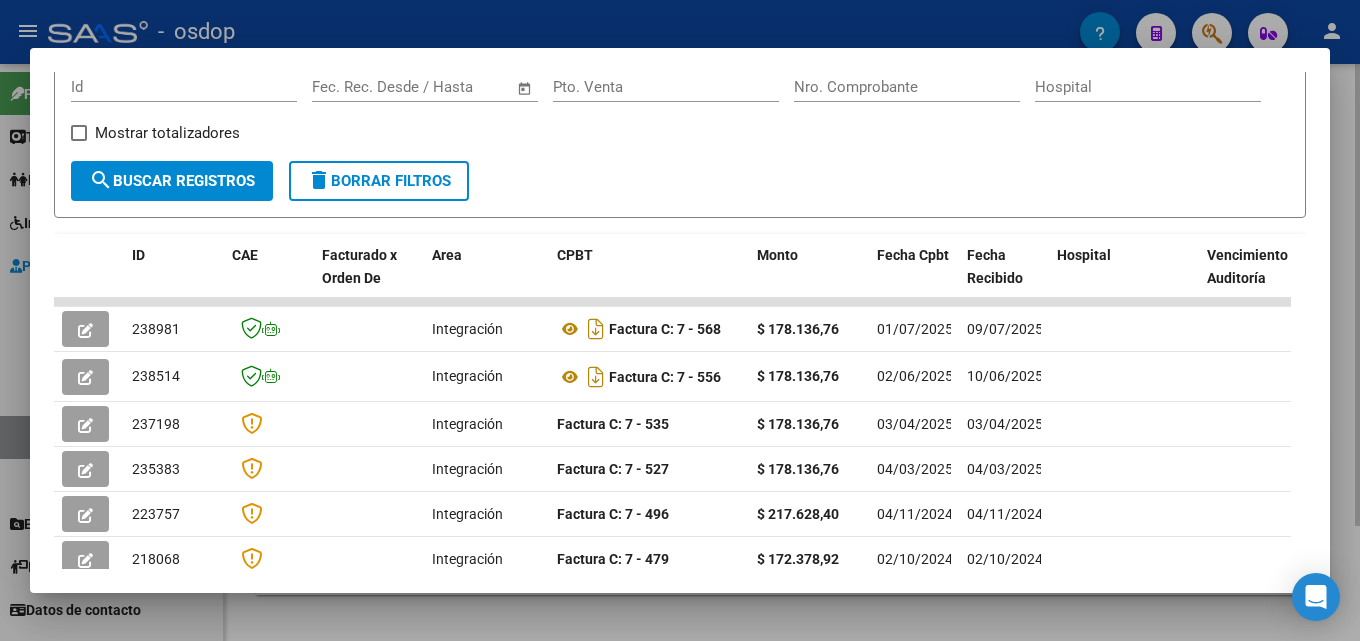 click at bounding box center [680, 320] 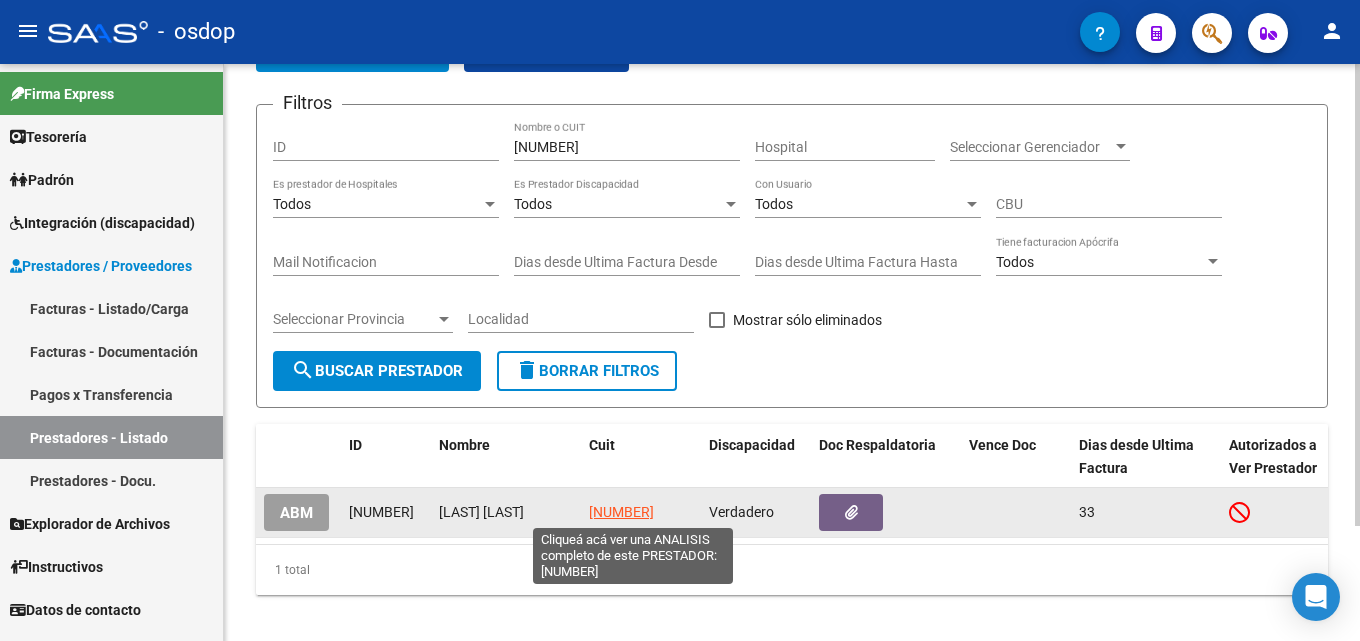 click on "[NUMBER]" 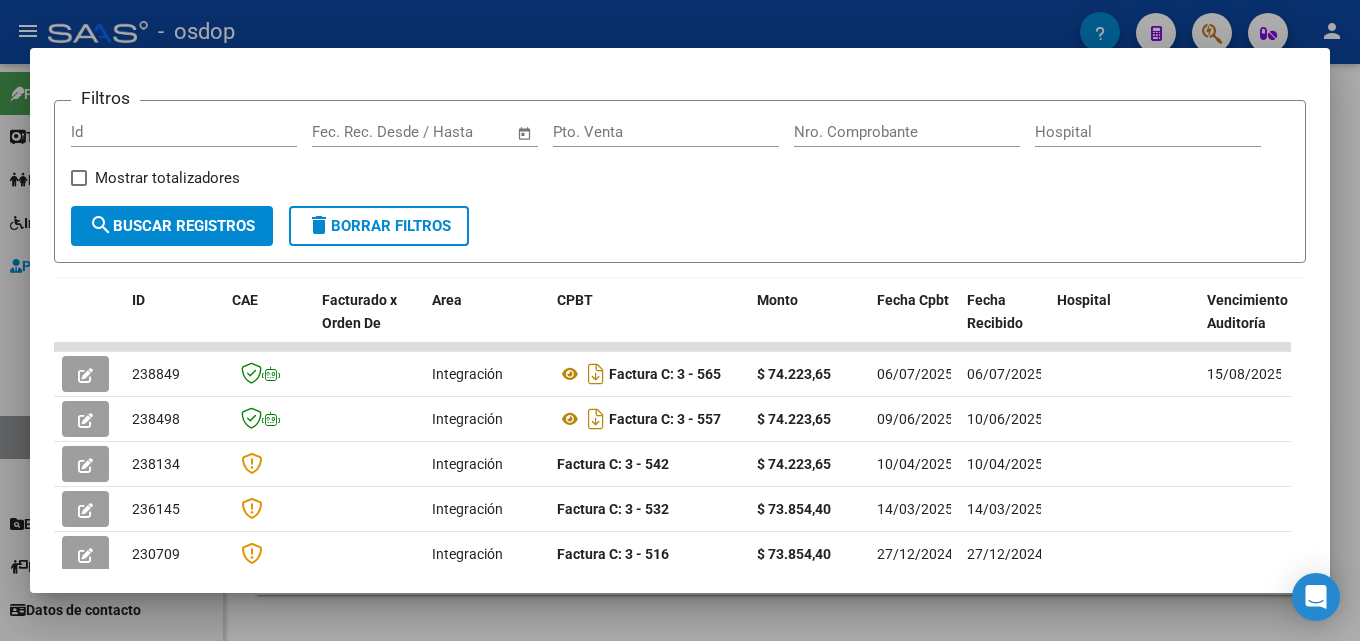 scroll, scrollTop: 316, scrollLeft: 0, axis: vertical 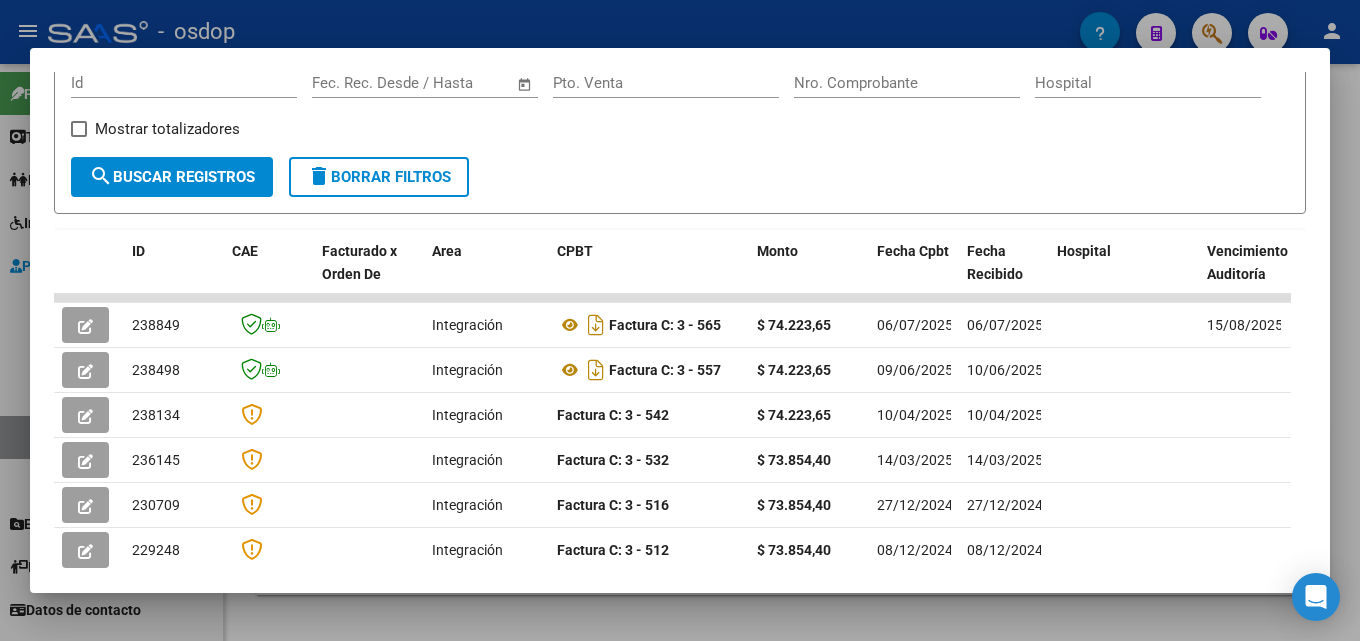 click at bounding box center (680, 320) 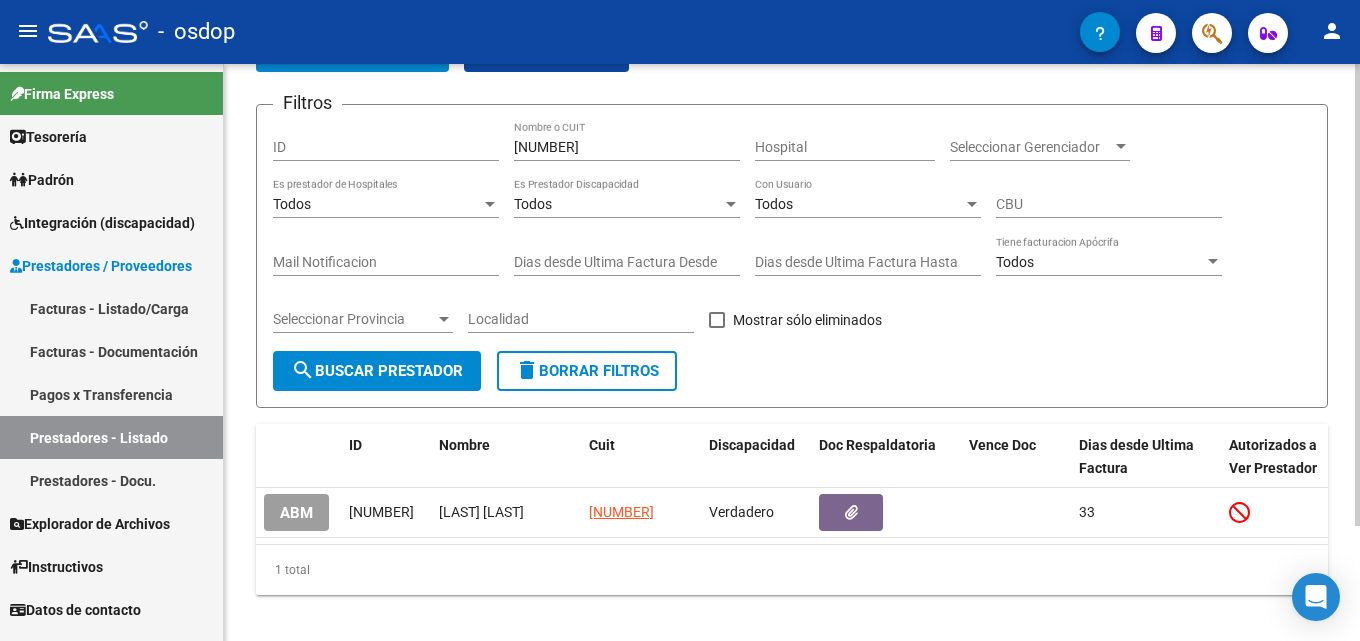 click on "delete  Borrar Filtros" 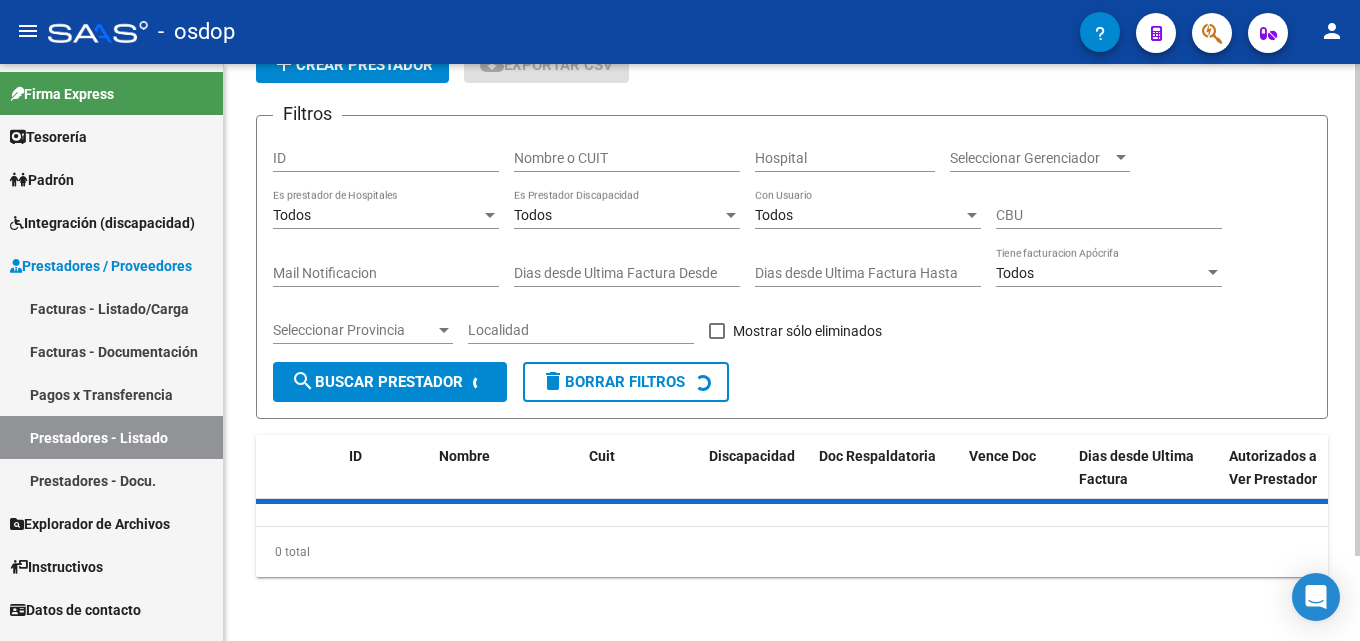 scroll, scrollTop: 111, scrollLeft: 0, axis: vertical 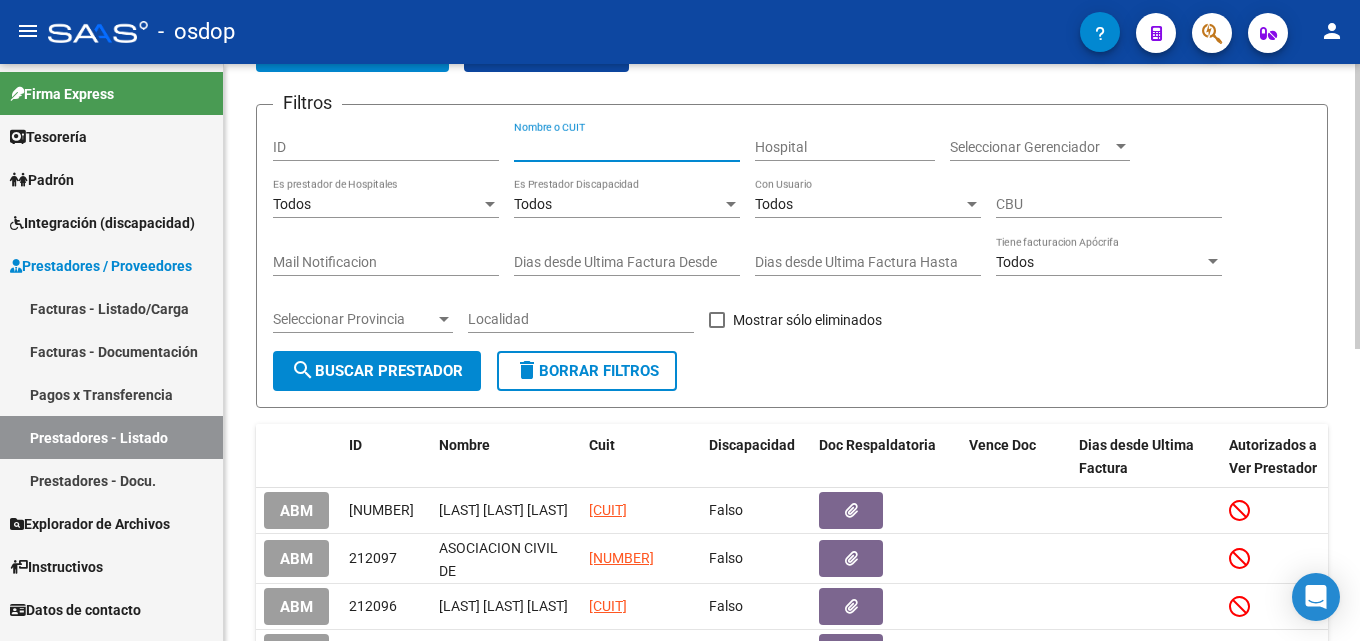 click on "Nombre o CUIT" at bounding box center (627, 147) 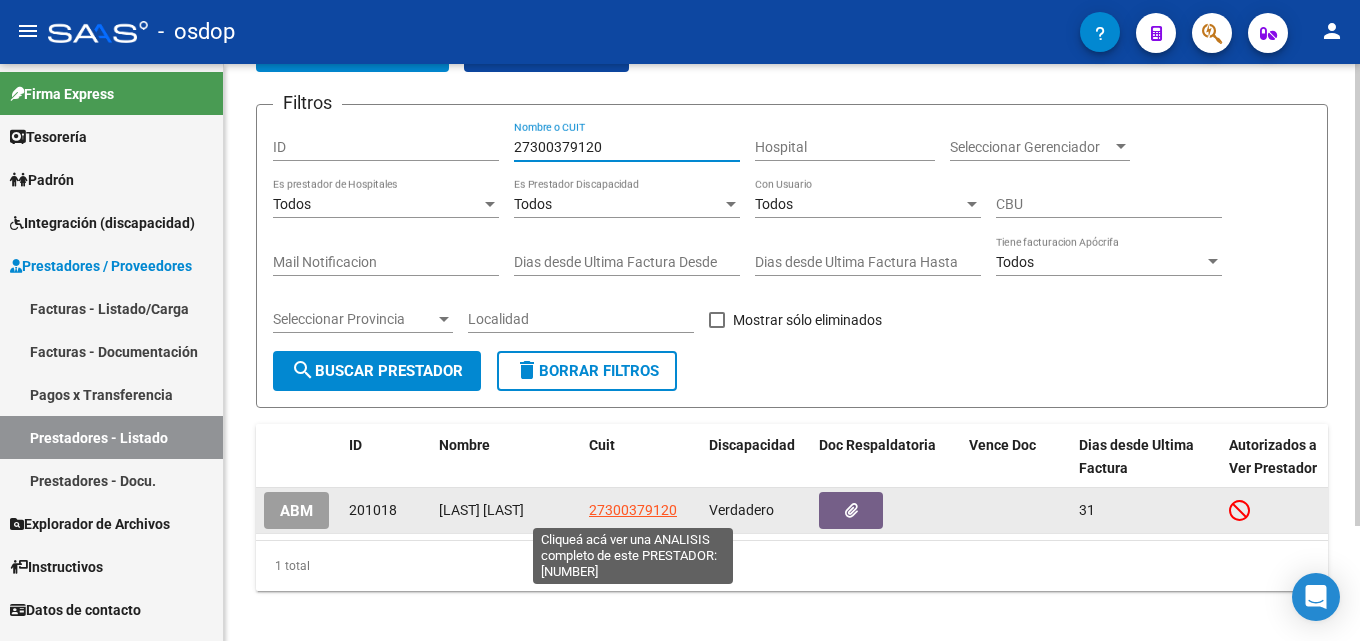 type on "27300379120" 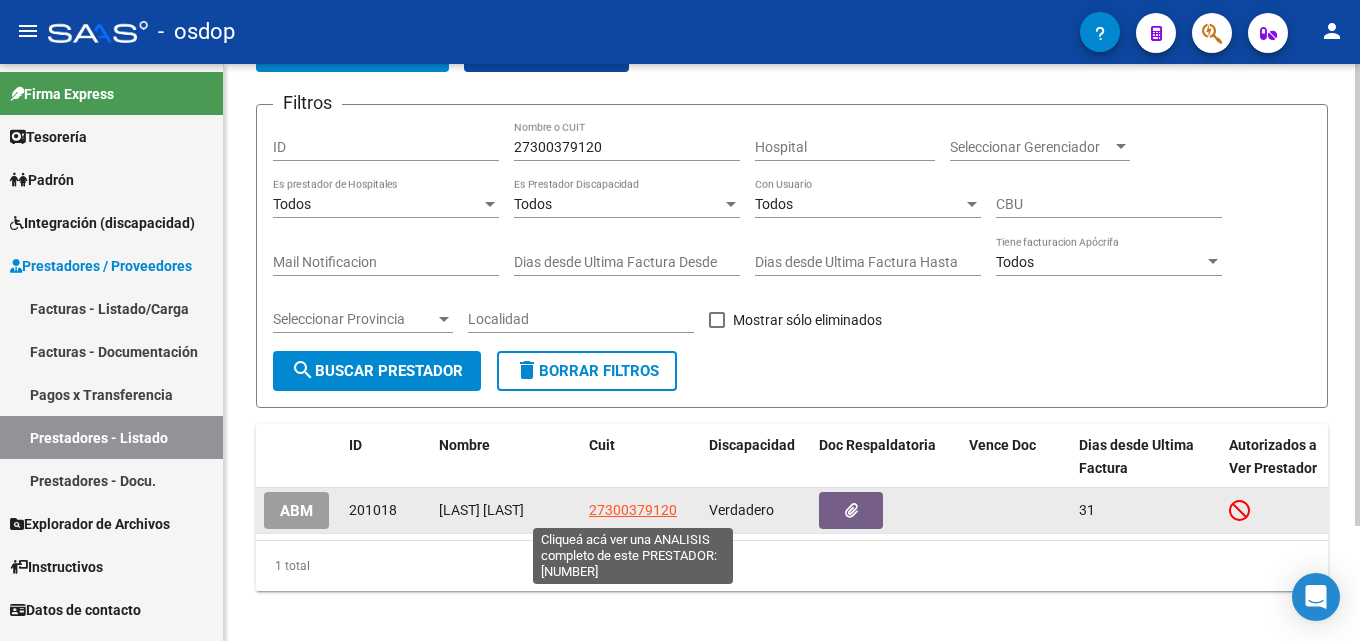 click on "27300379120" 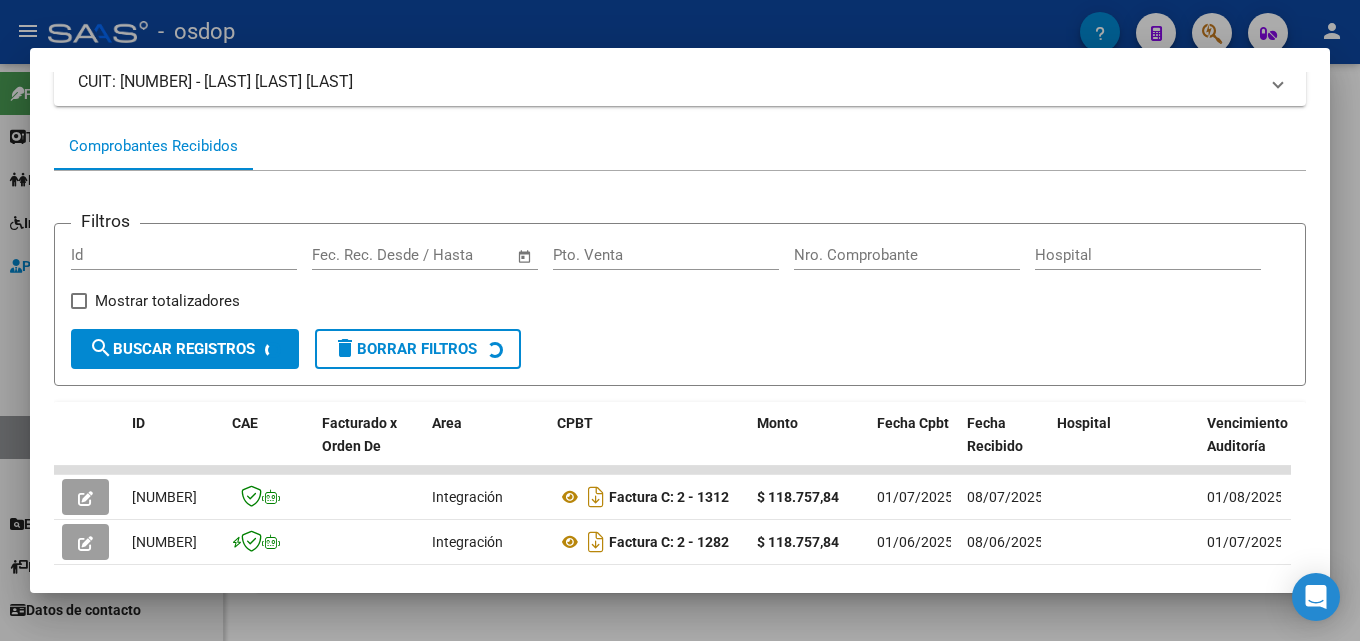 scroll, scrollTop: 148, scrollLeft: 0, axis: vertical 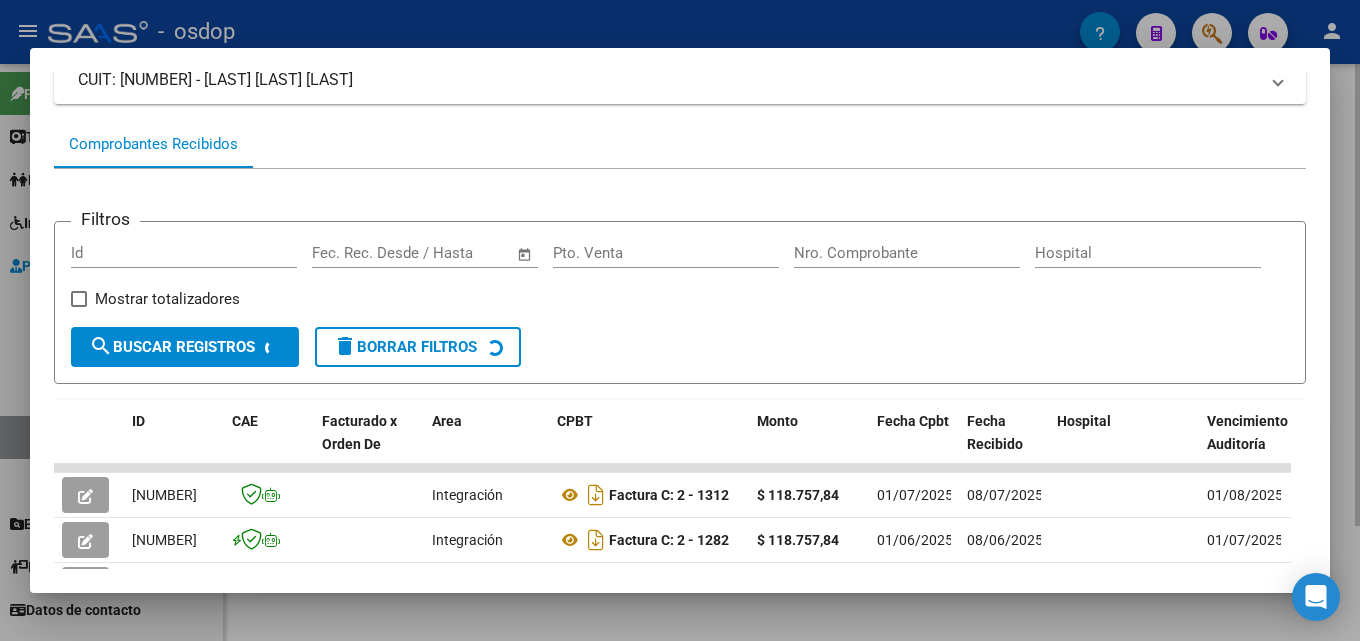 click at bounding box center (680, 320) 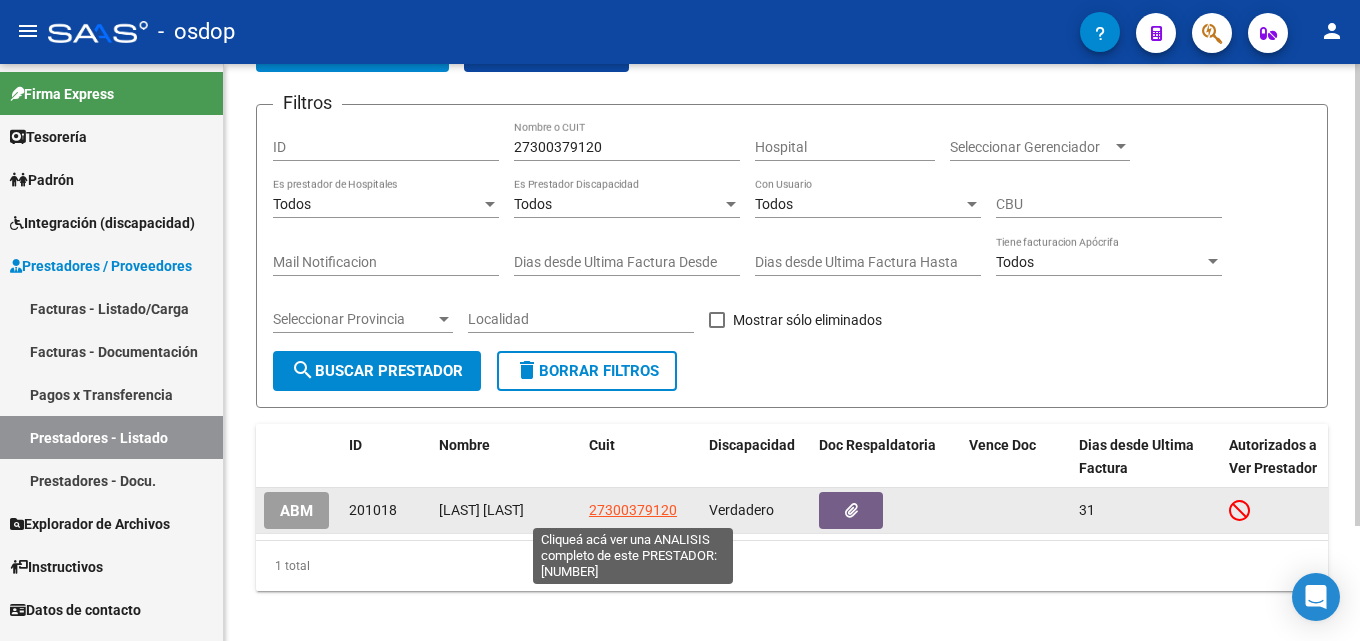 click on "27300379120" 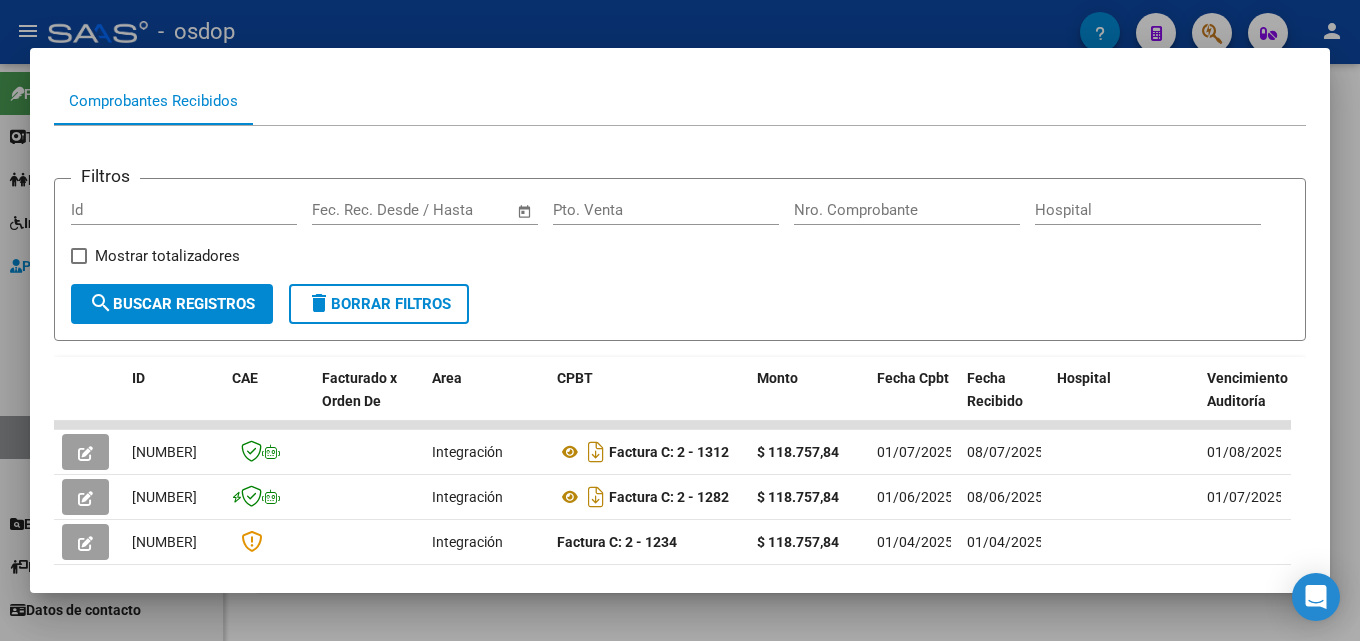 scroll, scrollTop: 193, scrollLeft: 0, axis: vertical 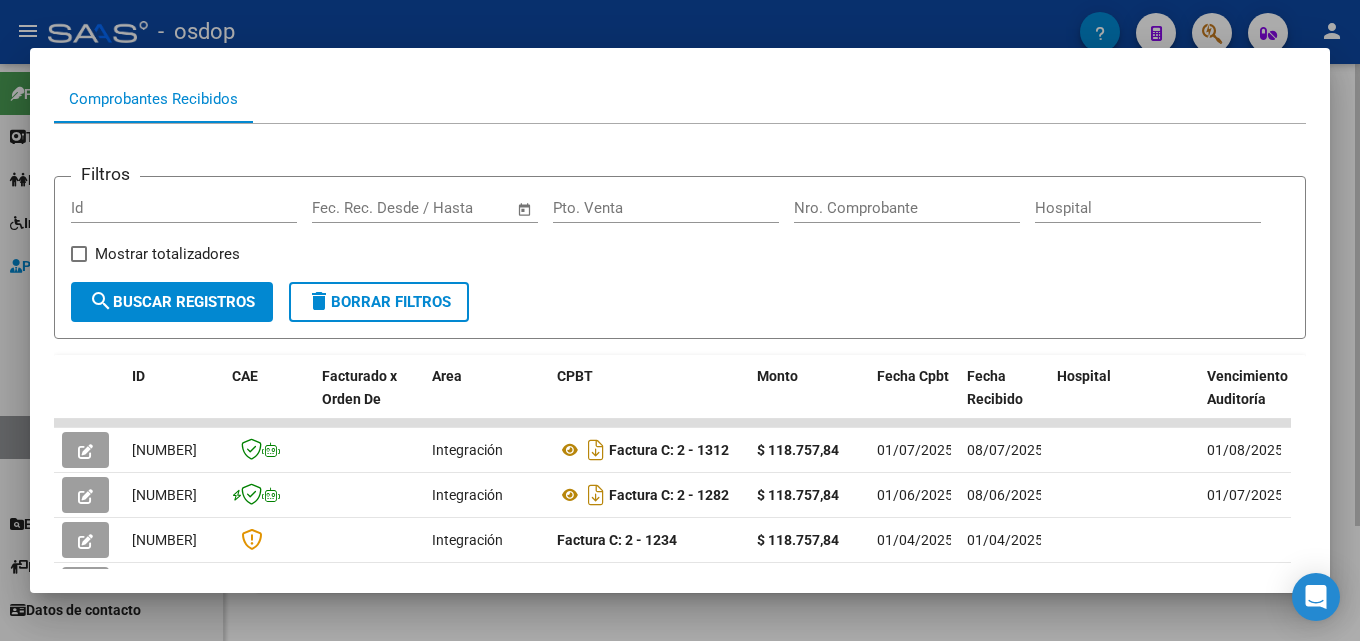 click at bounding box center [680, 320] 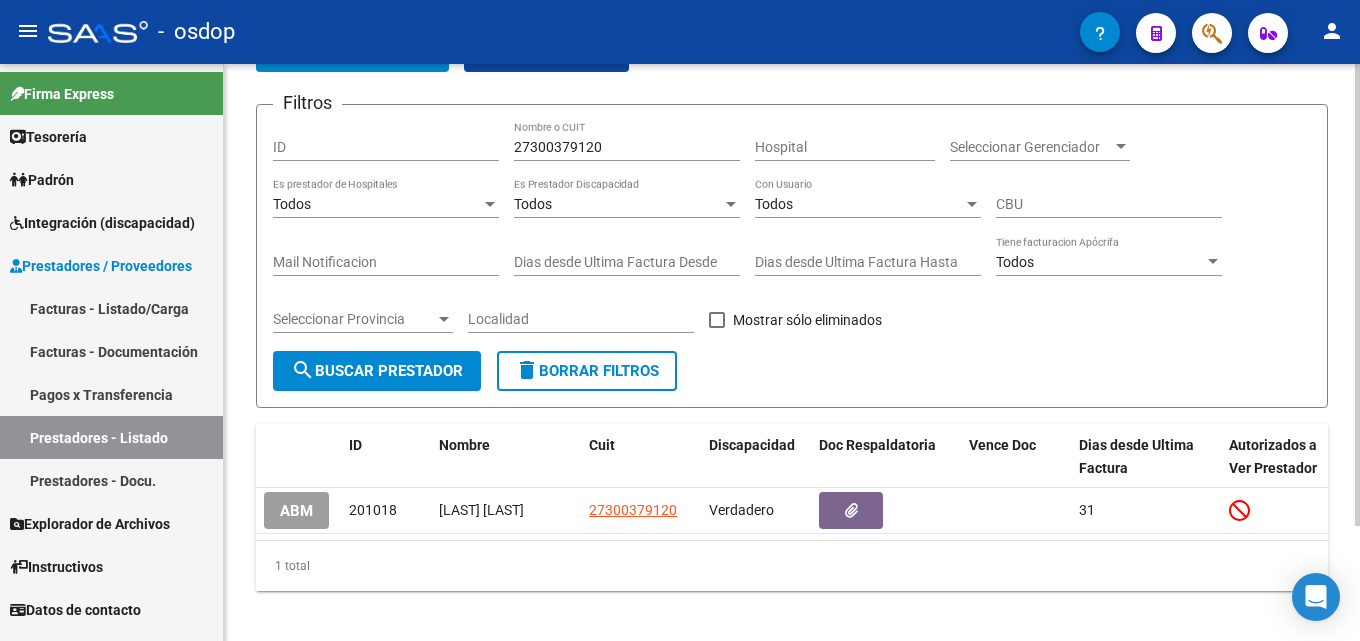 click on "delete  Borrar Filtros" 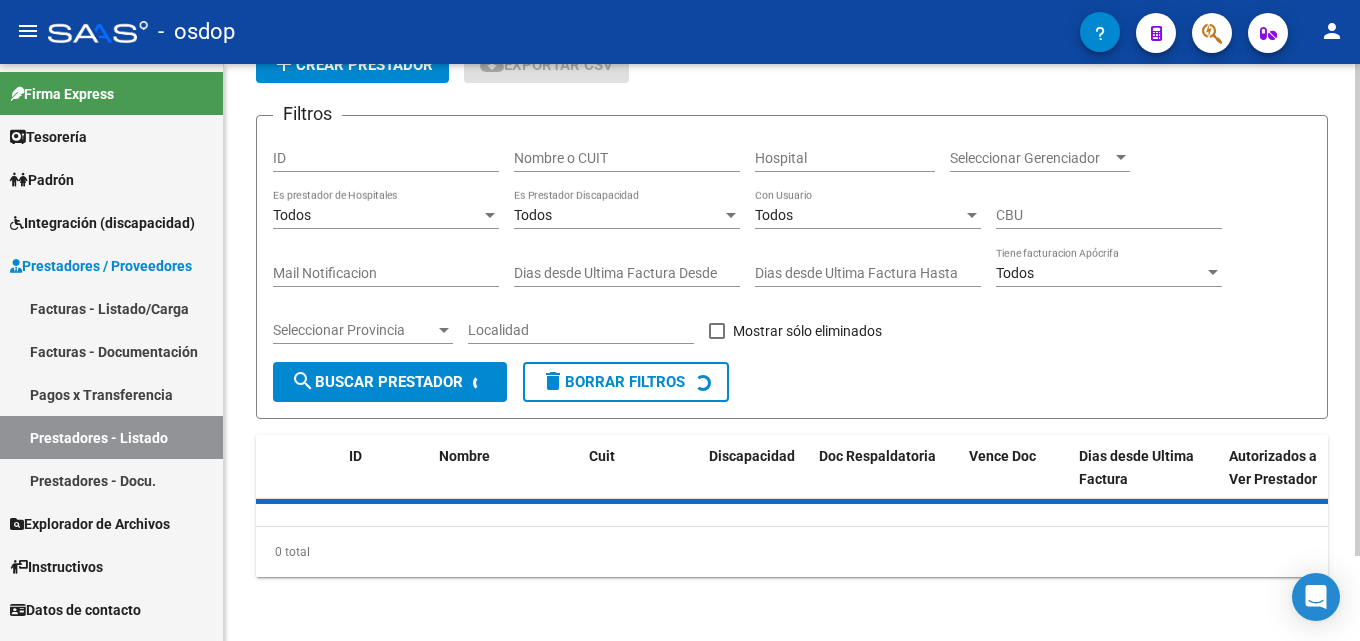 scroll, scrollTop: 111, scrollLeft: 0, axis: vertical 